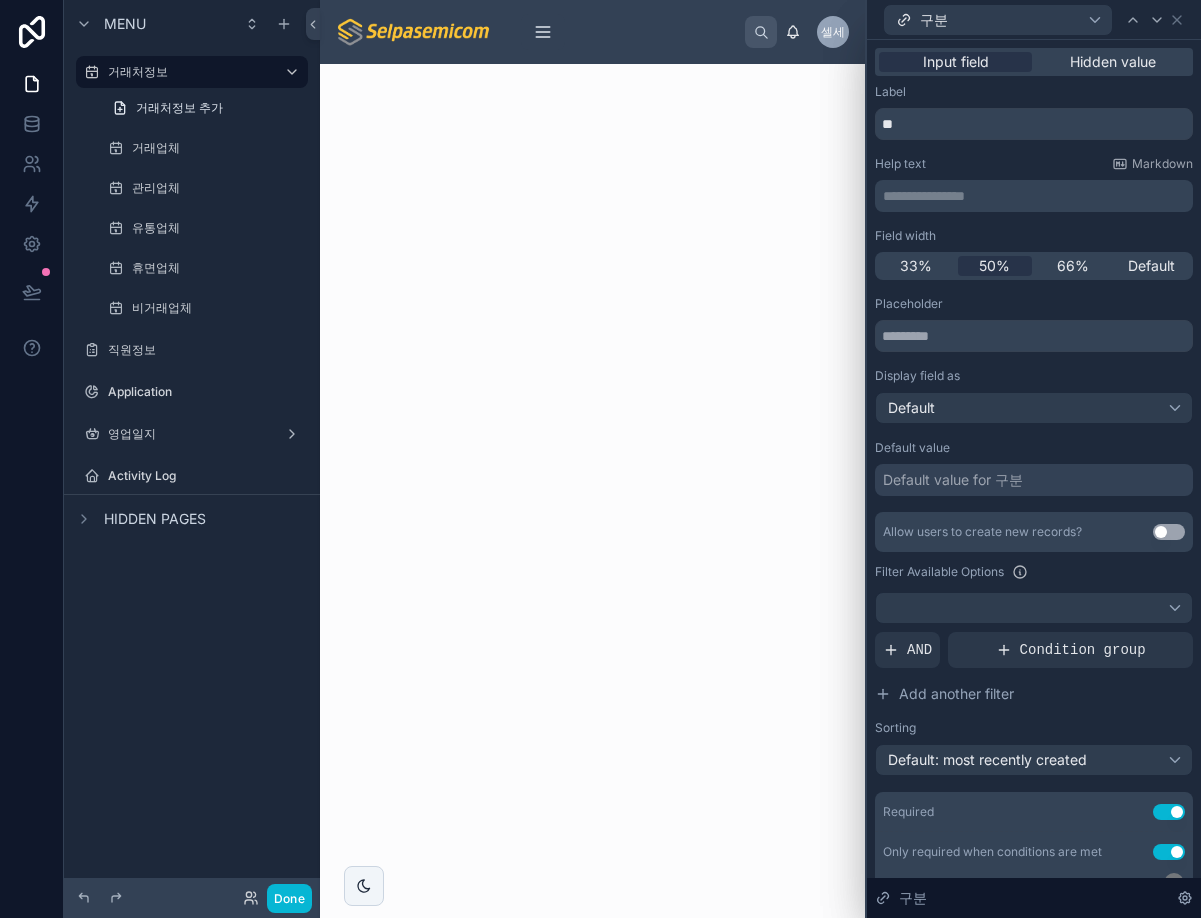 scroll, scrollTop: 0, scrollLeft: 0, axis: both 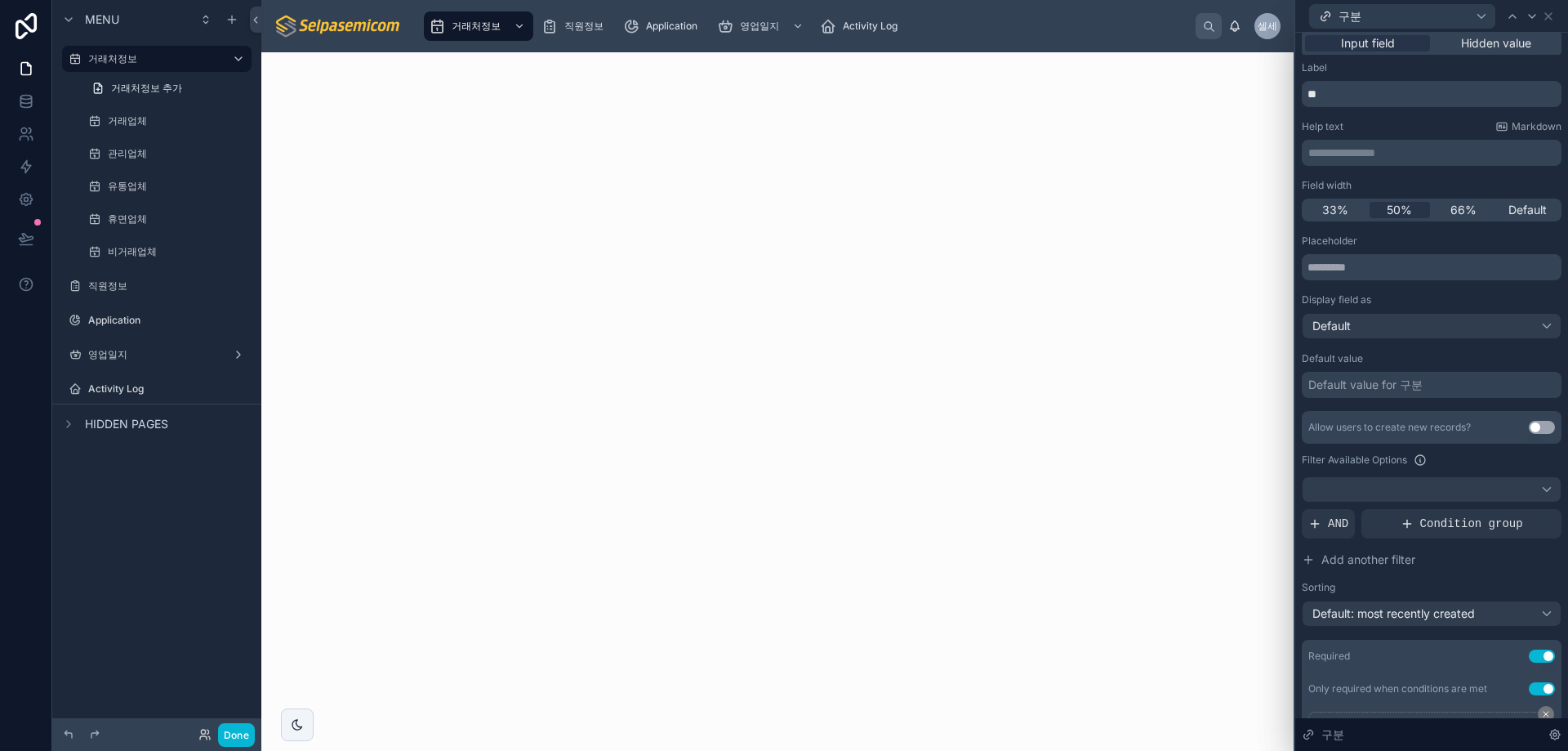 click at bounding box center [777, 401] 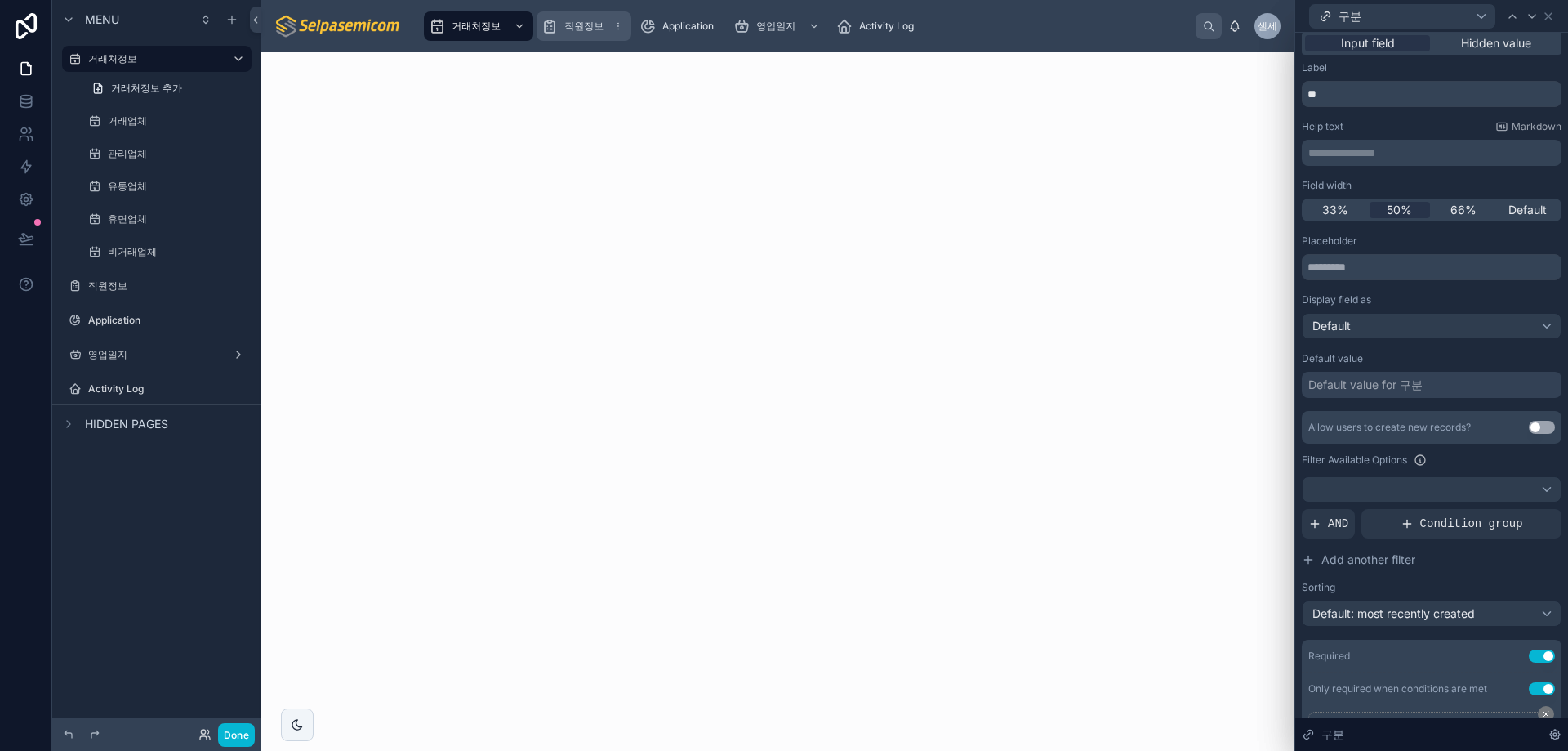 click on "직원정보" at bounding box center [584, 26] 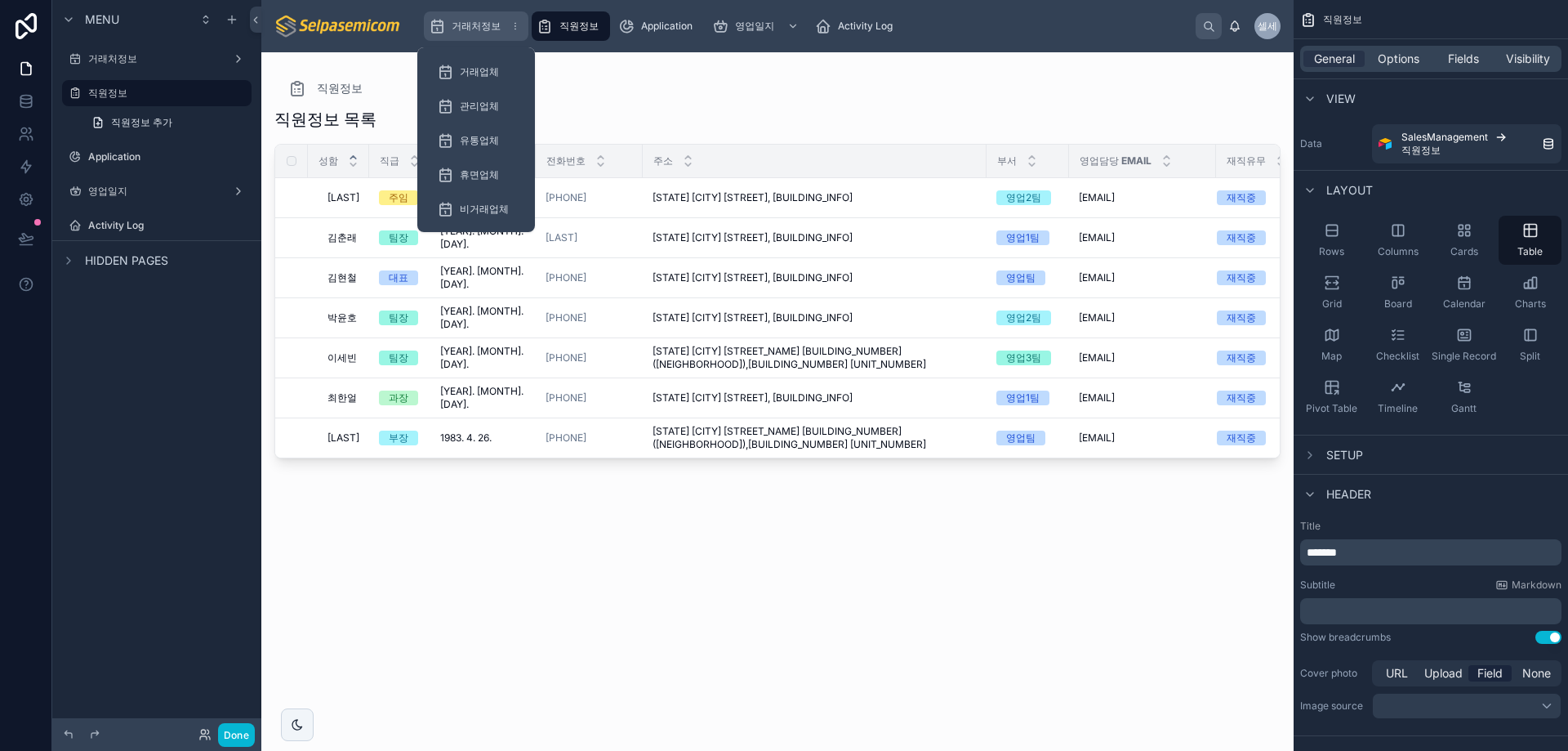click on "거래처정보" at bounding box center [476, 26] 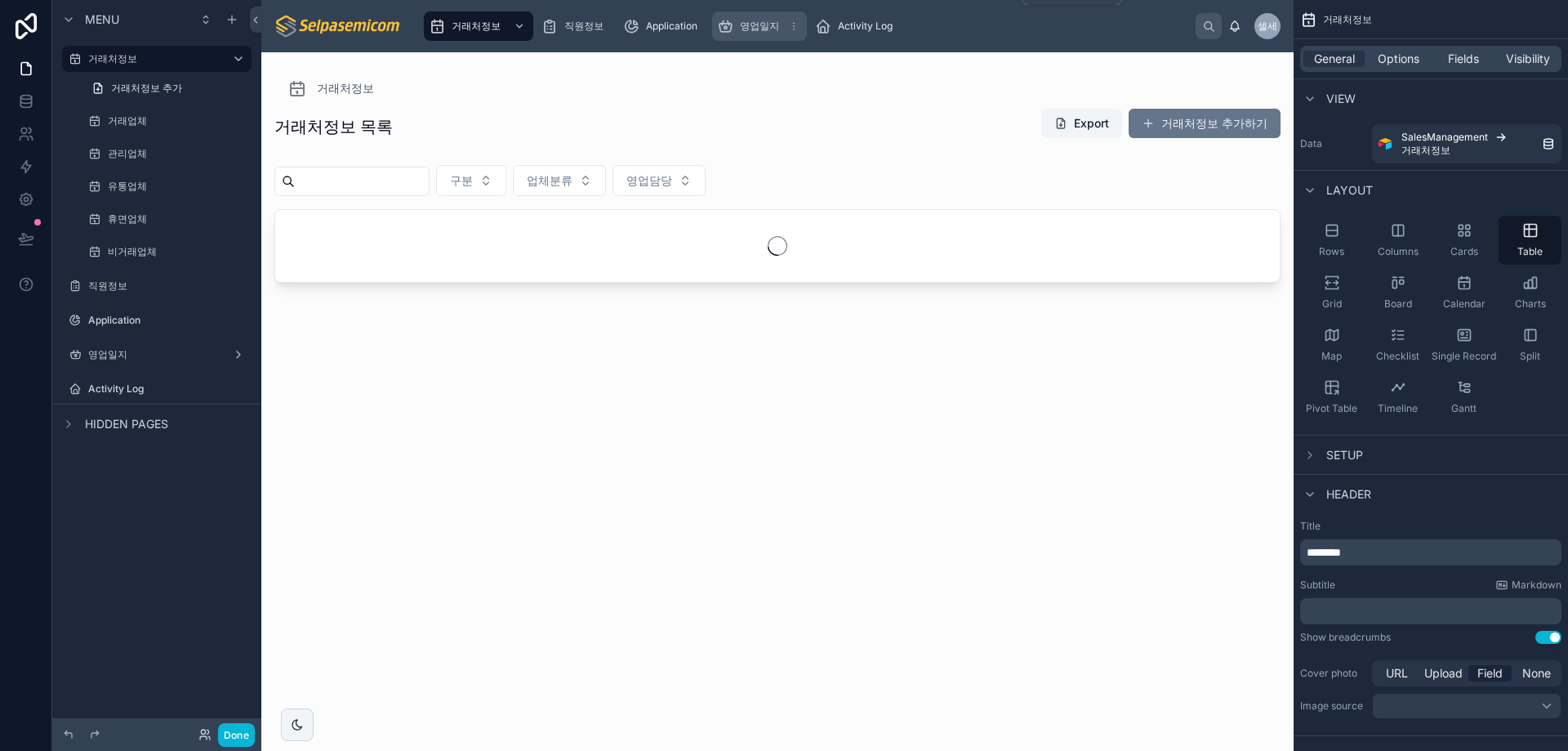 click on "영업일지" at bounding box center [760, 26] 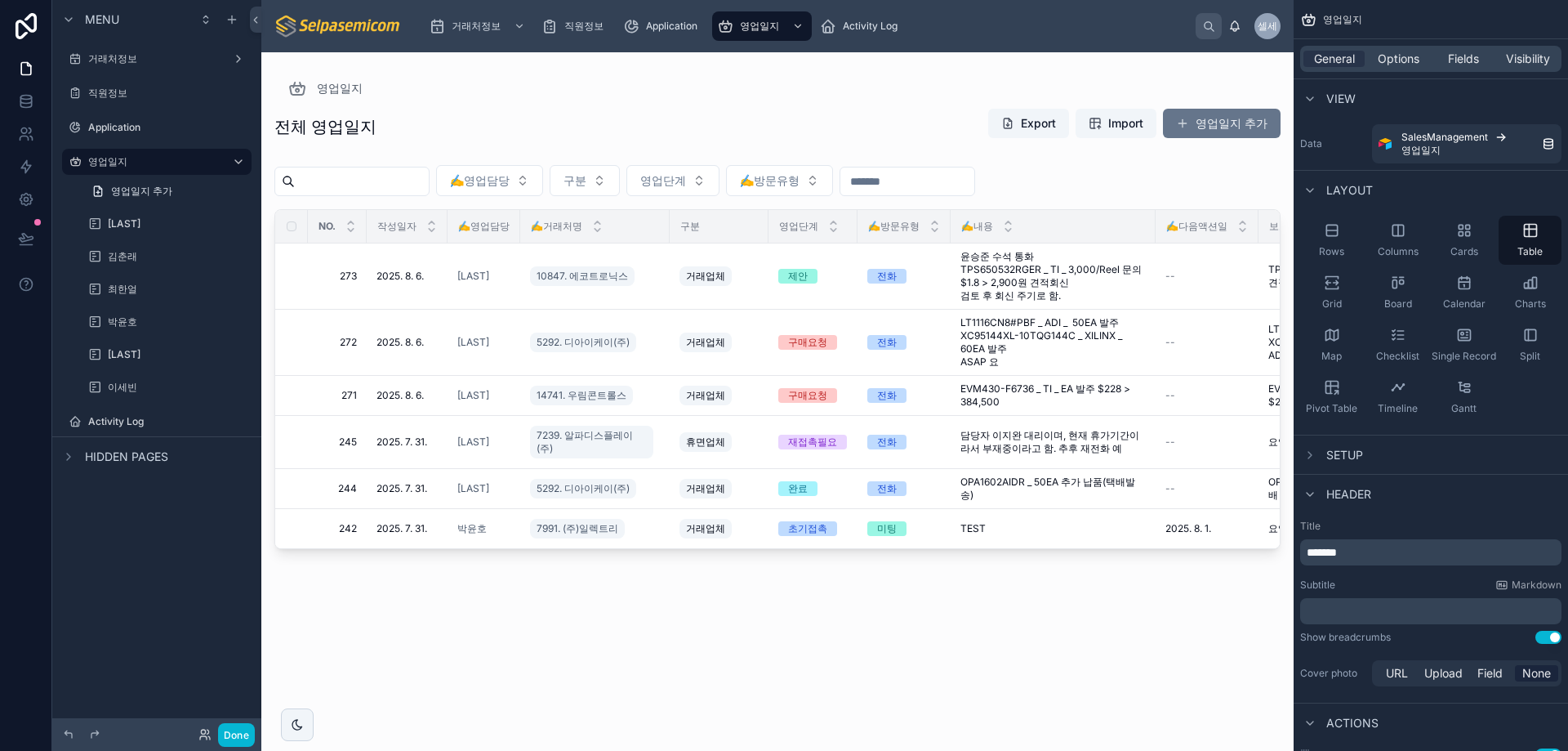 click at bounding box center [777, 391] 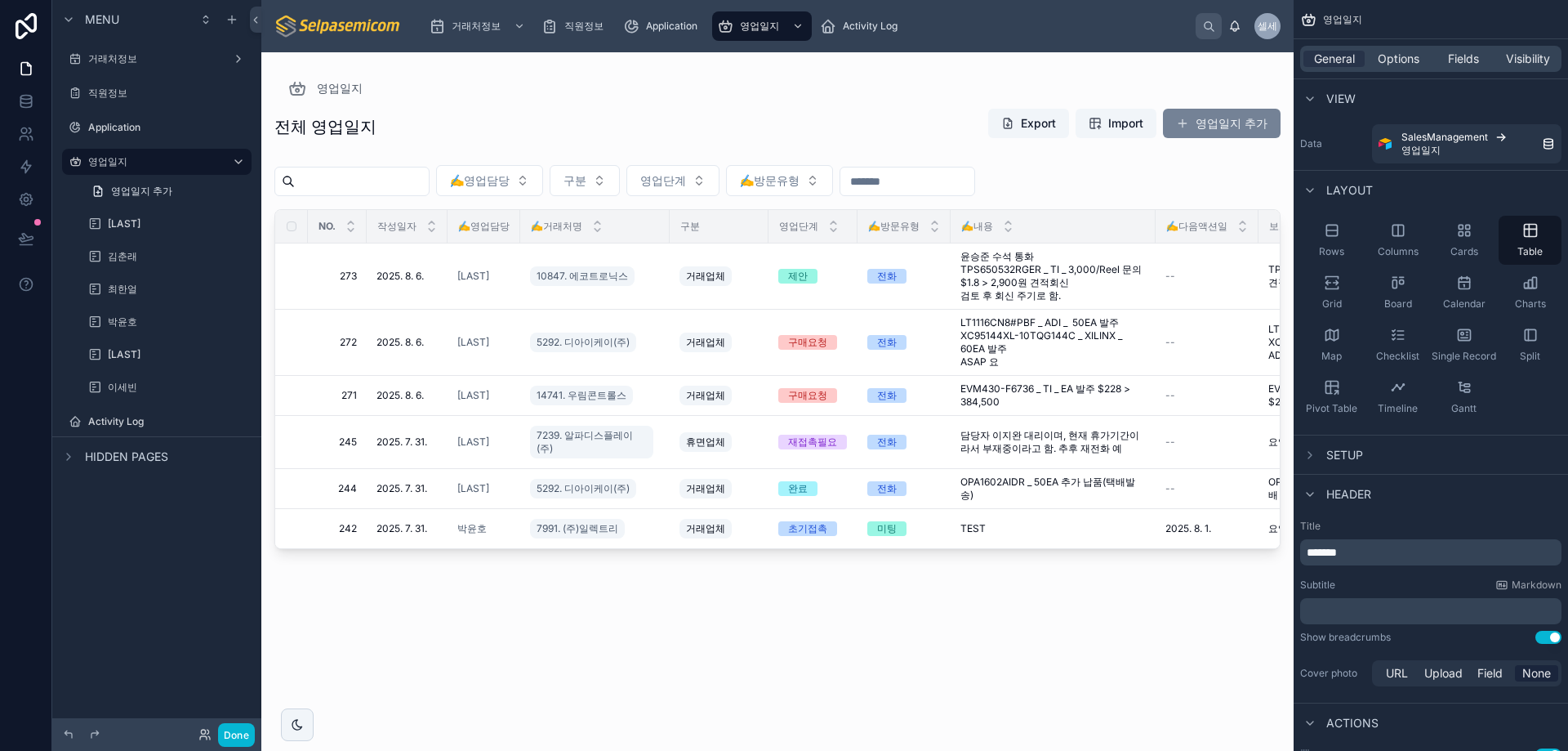 click at bounding box center [1183, 123] 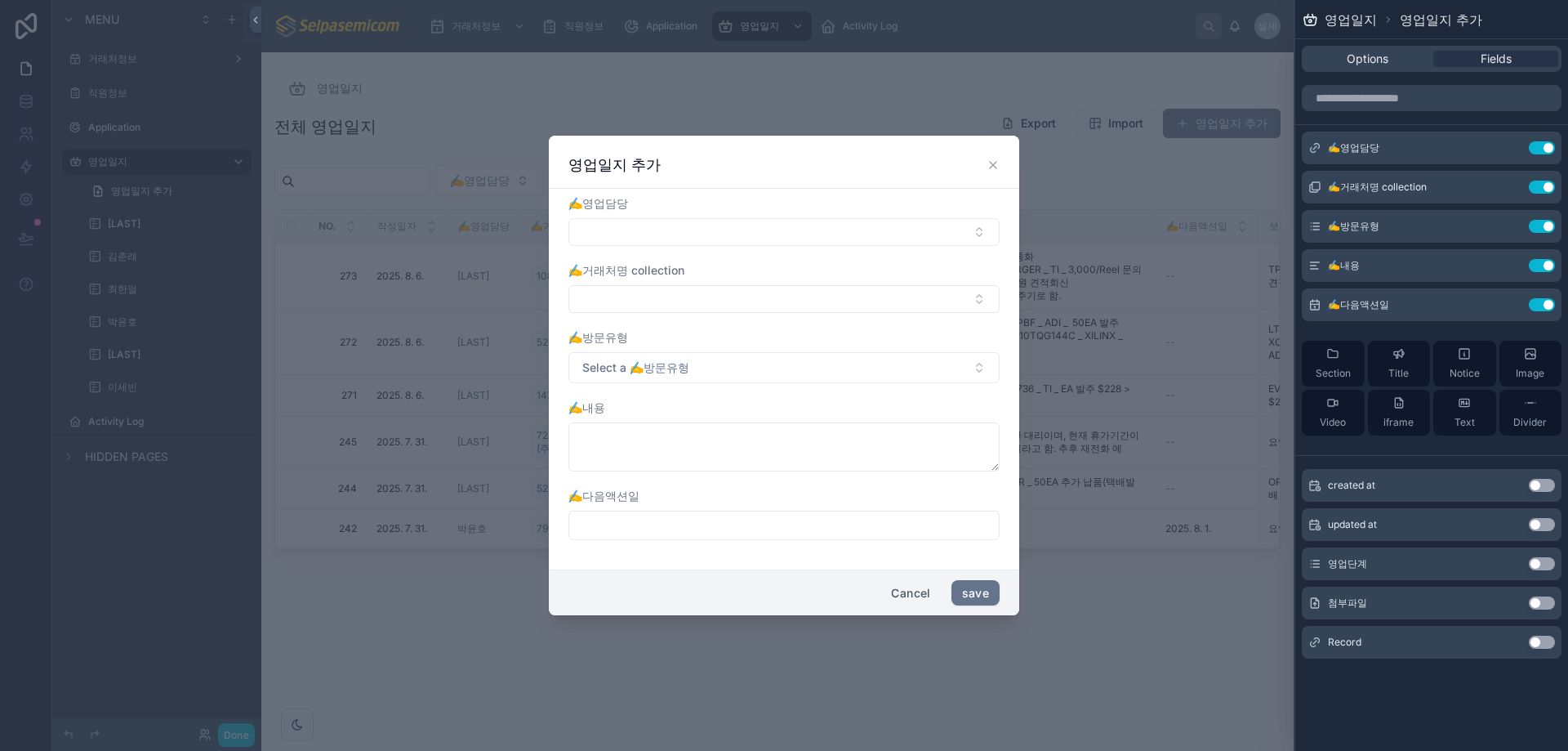 click 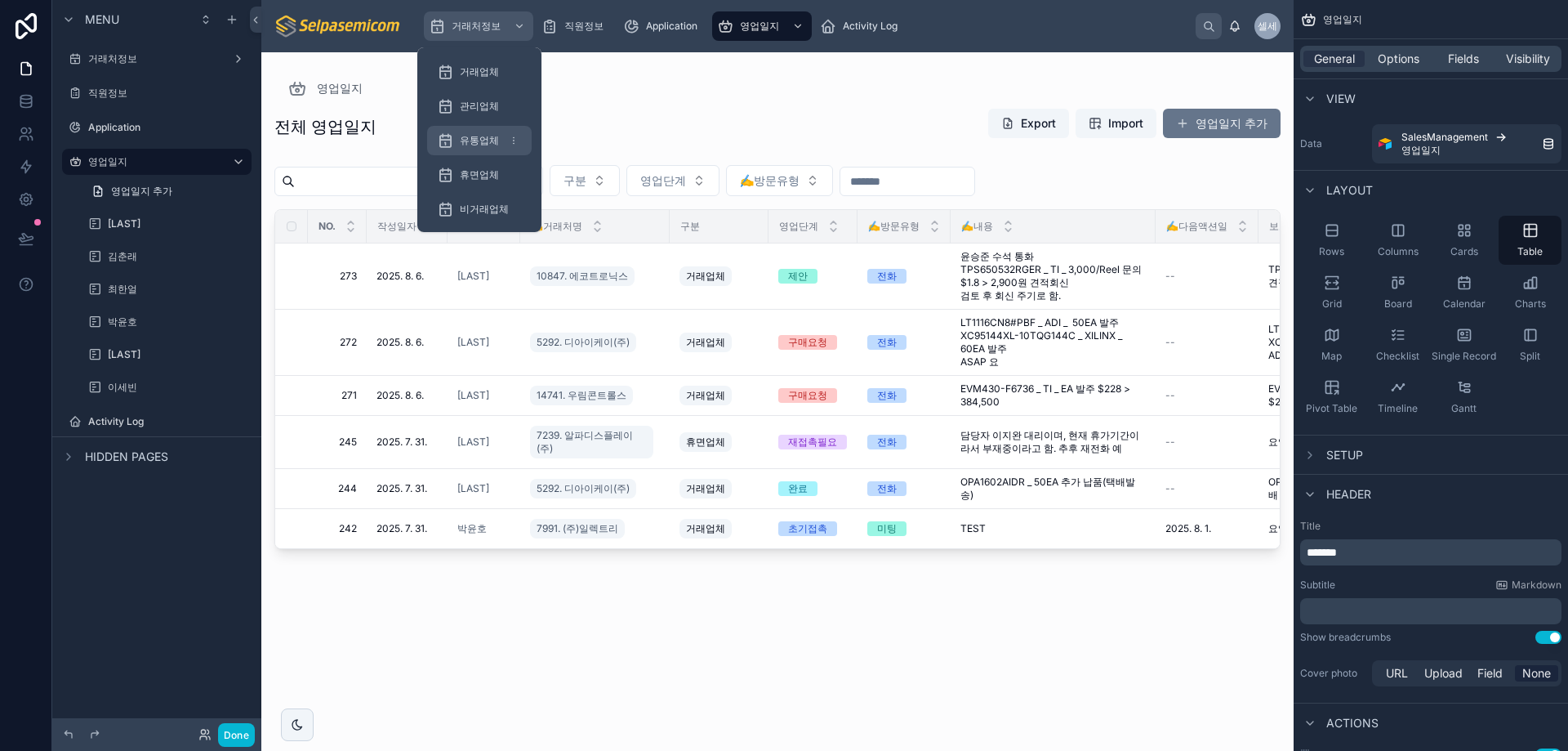 drag, startPoint x: 499, startPoint y: 30, endPoint x: 514, endPoint y: 143, distance: 113.99123 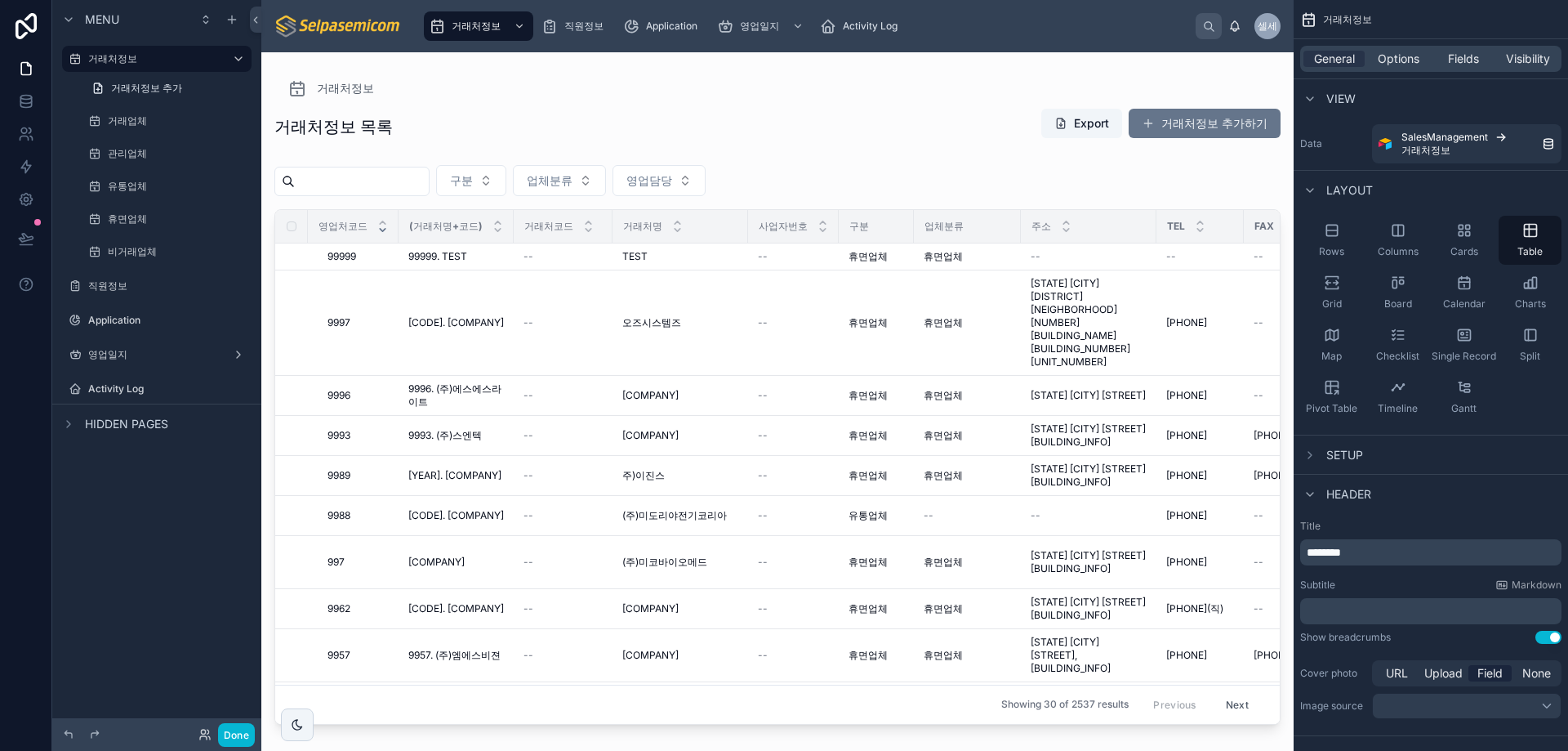 drag, startPoint x: 862, startPoint y: 73, endPoint x: 872, endPoint y: 75, distance: 10.198039 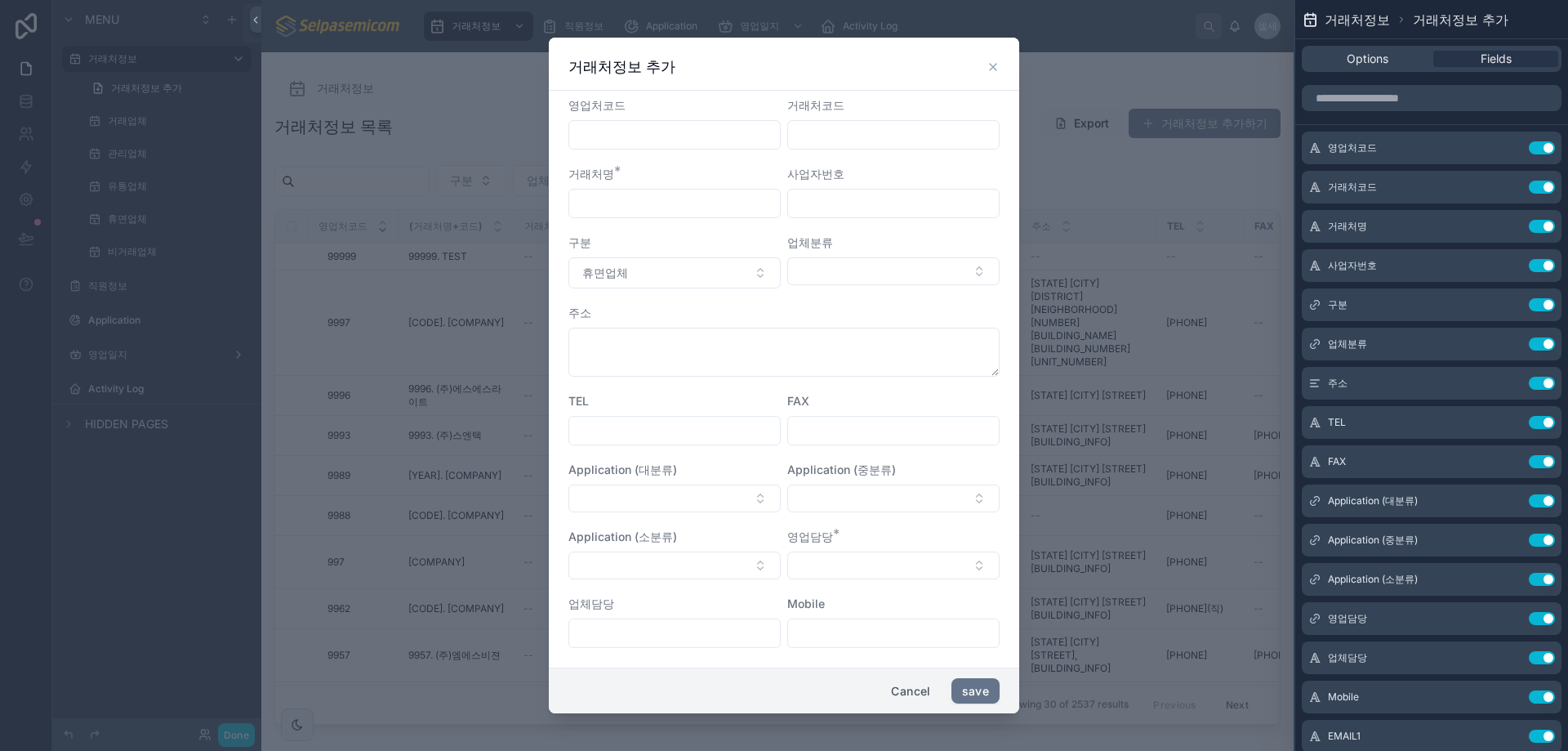 drag, startPoint x: 827, startPoint y: 309, endPoint x: 822, endPoint y: 336, distance: 27.45906 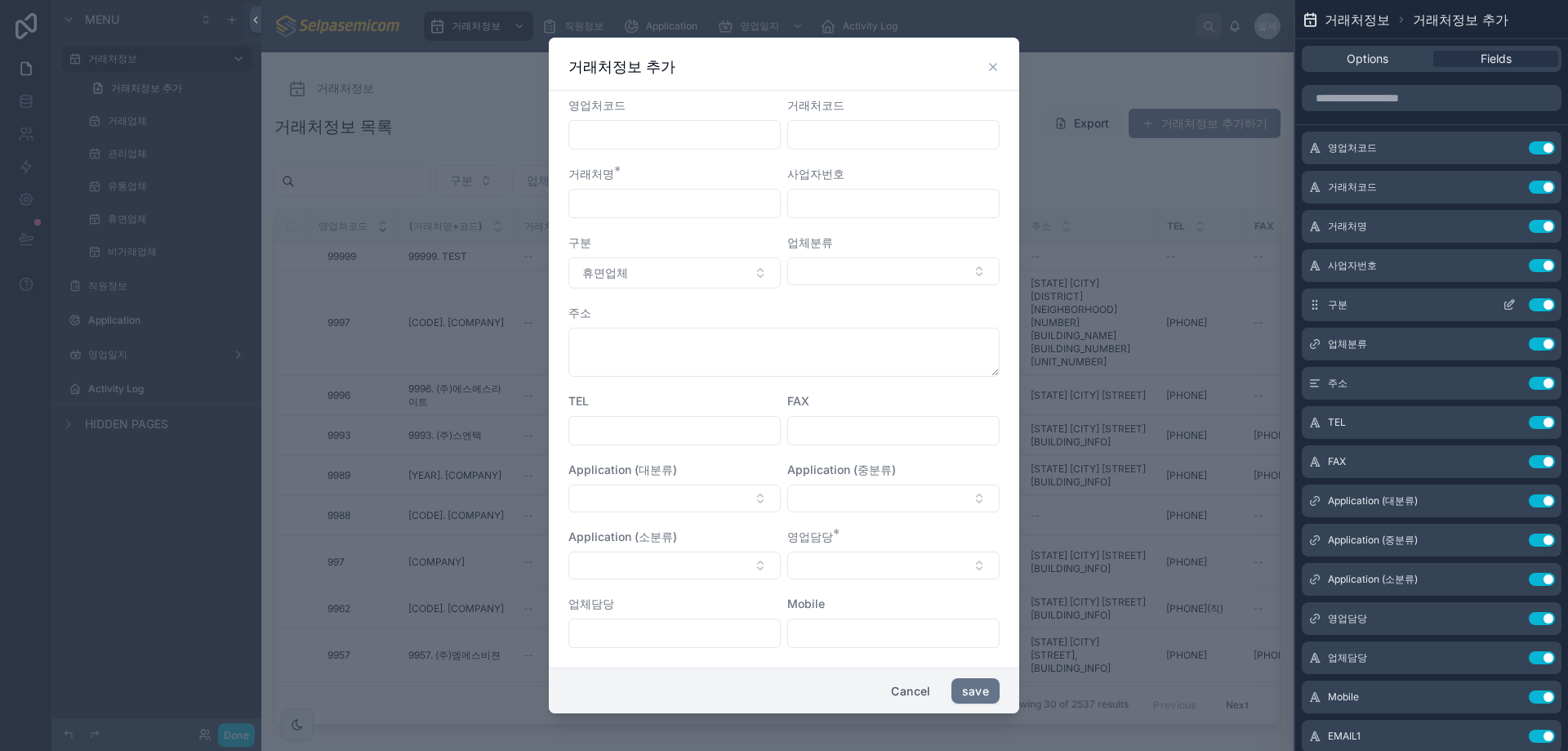 click 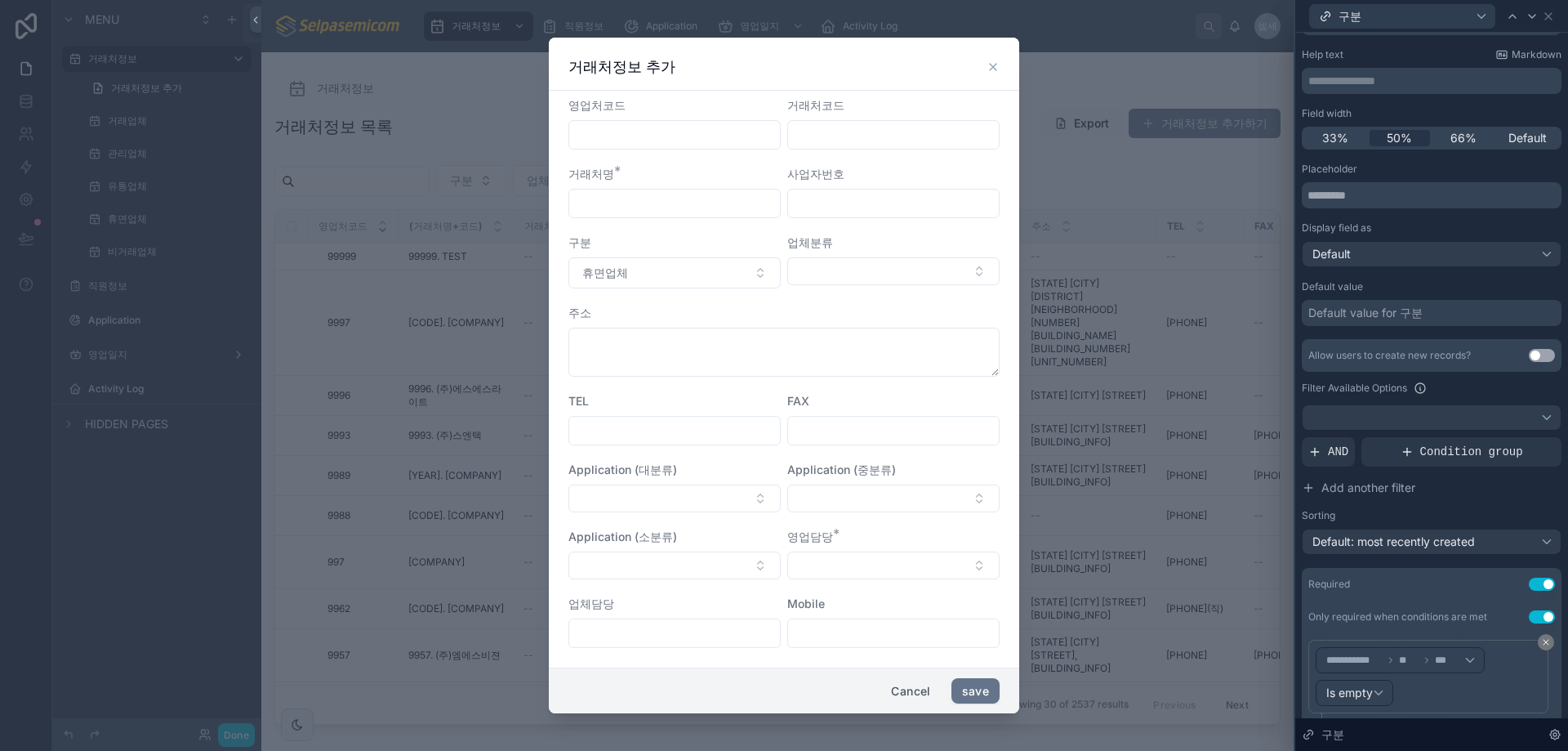 scroll, scrollTop: 171, scrollLeft: 0, axis: vertical 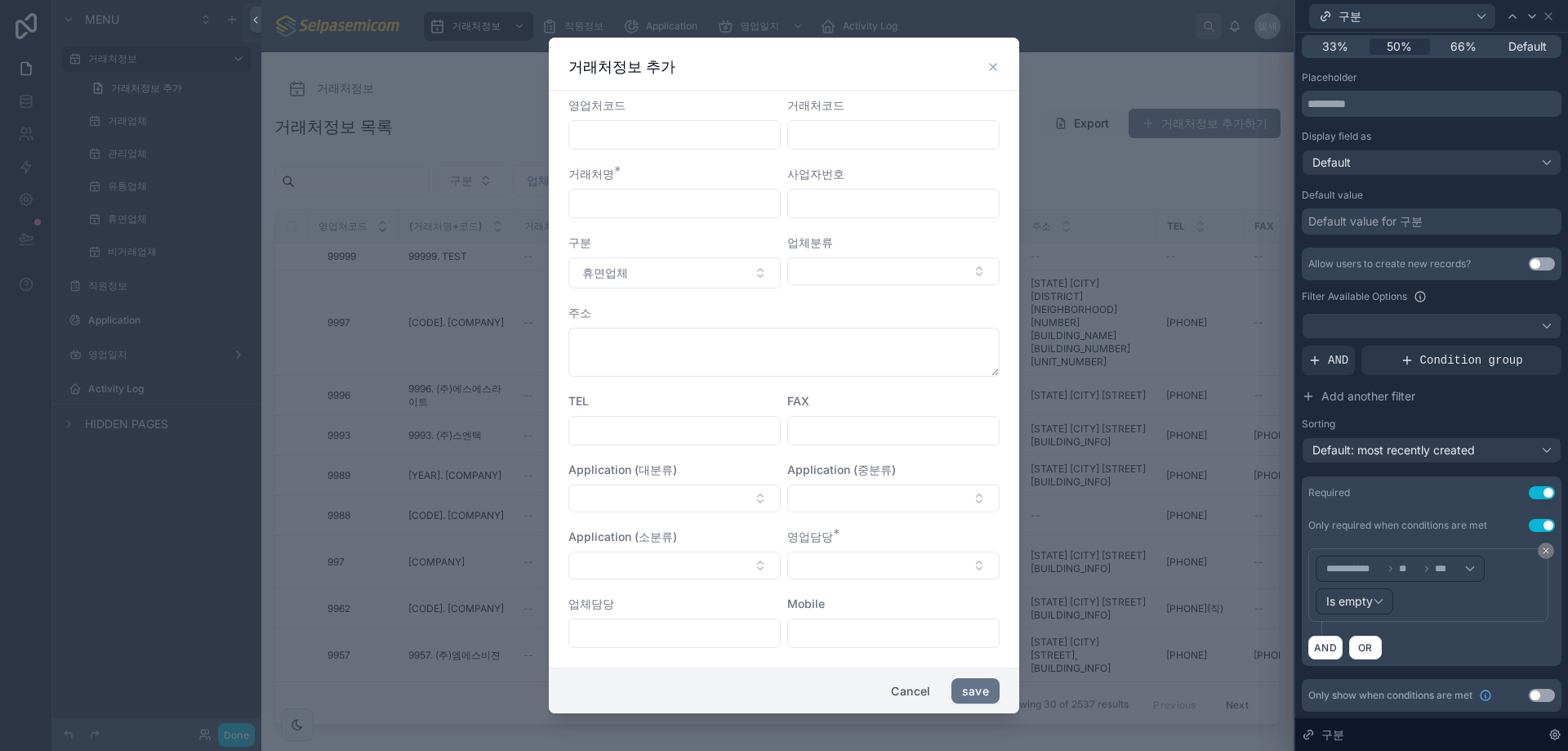 drag, startPoint x: 903, startPoint y: 686, endPoint x: 805, endPoint y: 750, distance: 117.047 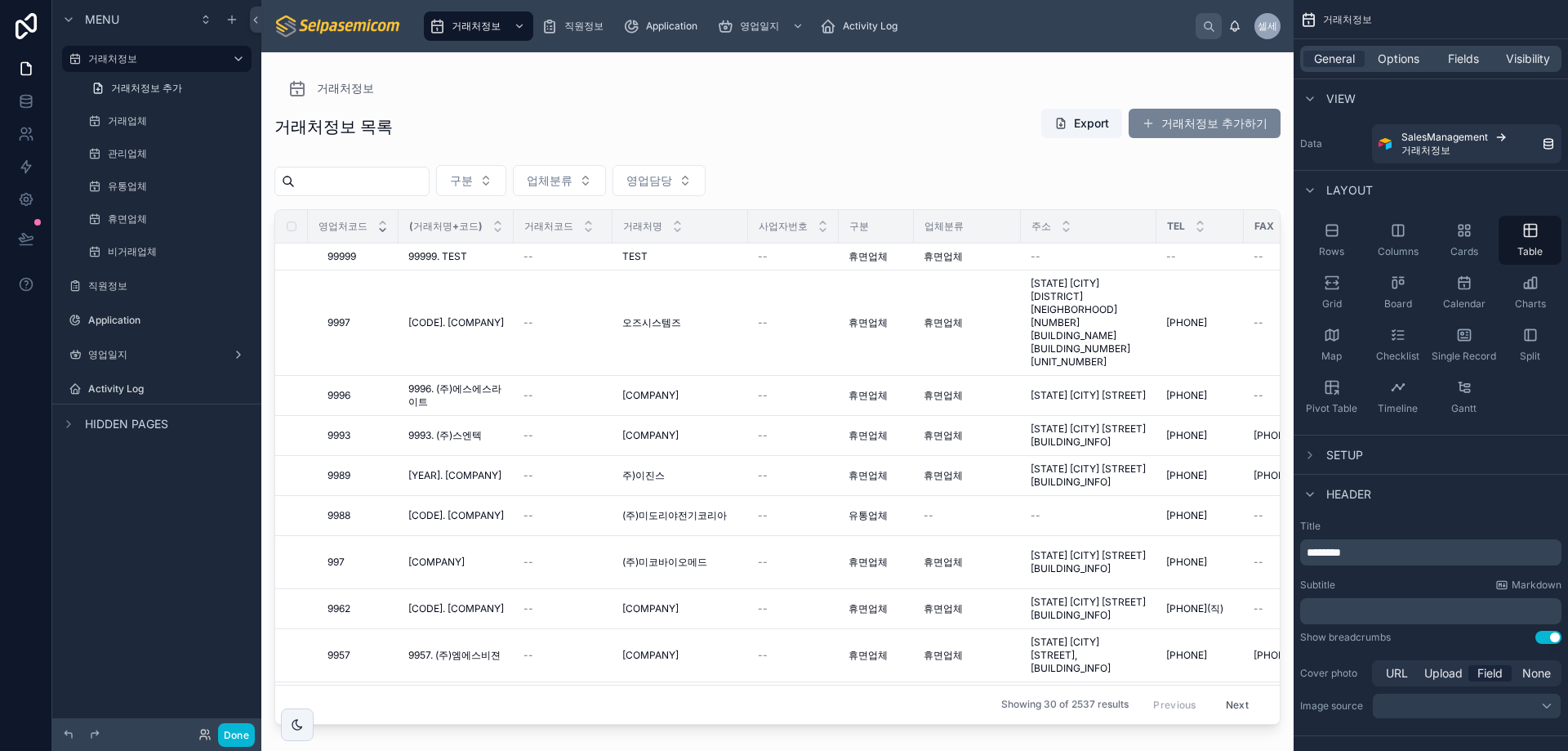 click on "거래처정보 추가하기" at bounding box center [1205, 123] 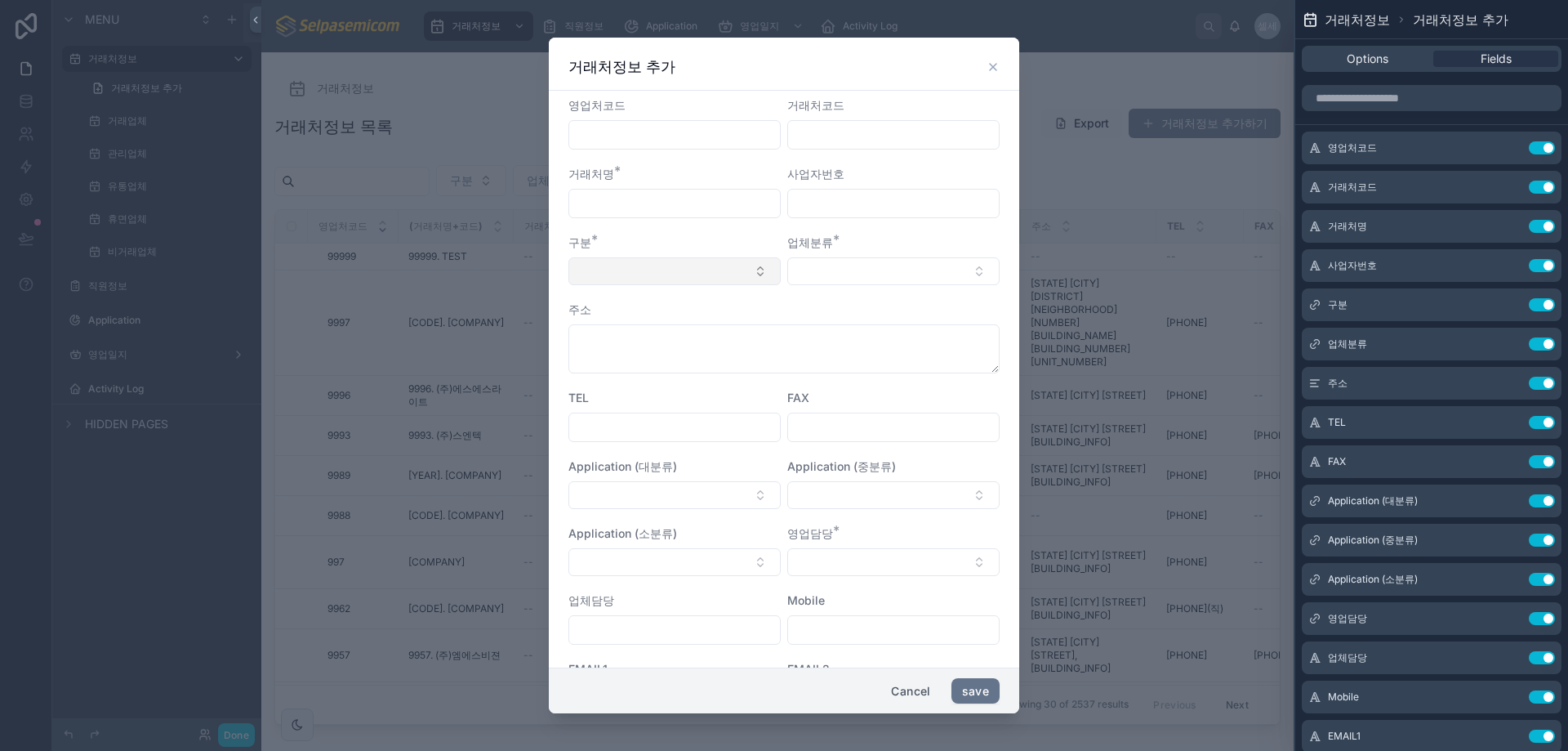 click at bounding box center (675, 271) 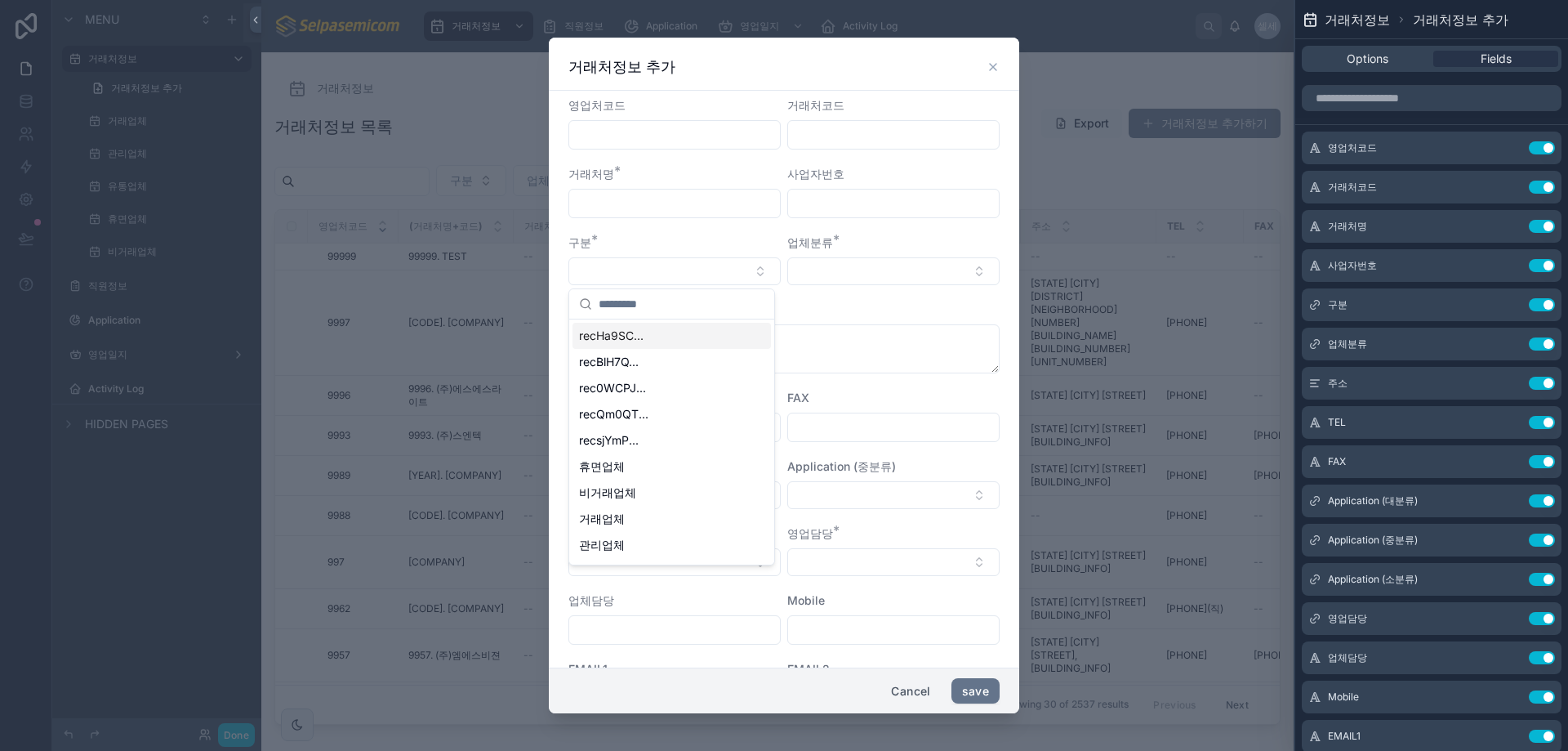 scroll, scrollTop: 23, scrollLeft: 0, axis: vertical 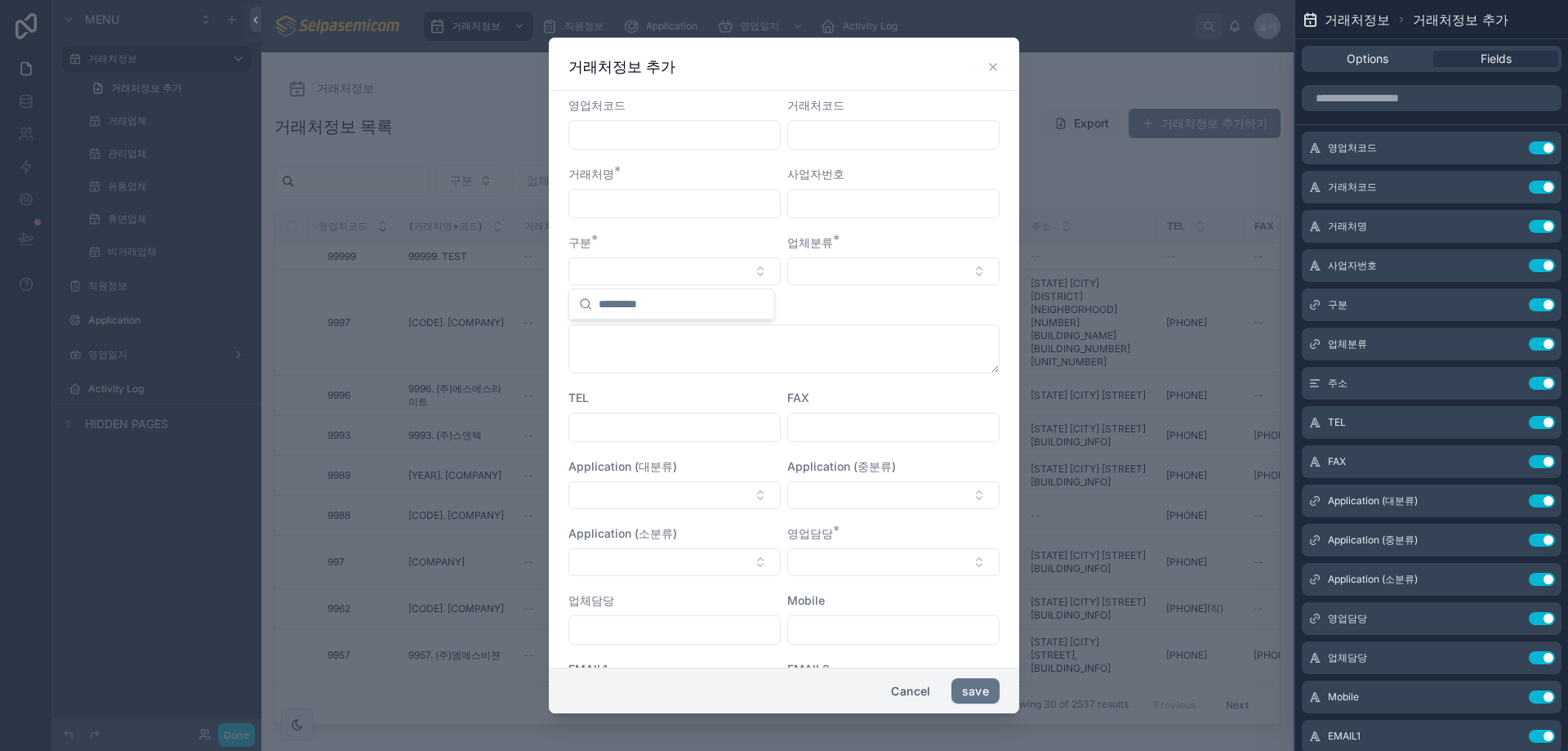 click 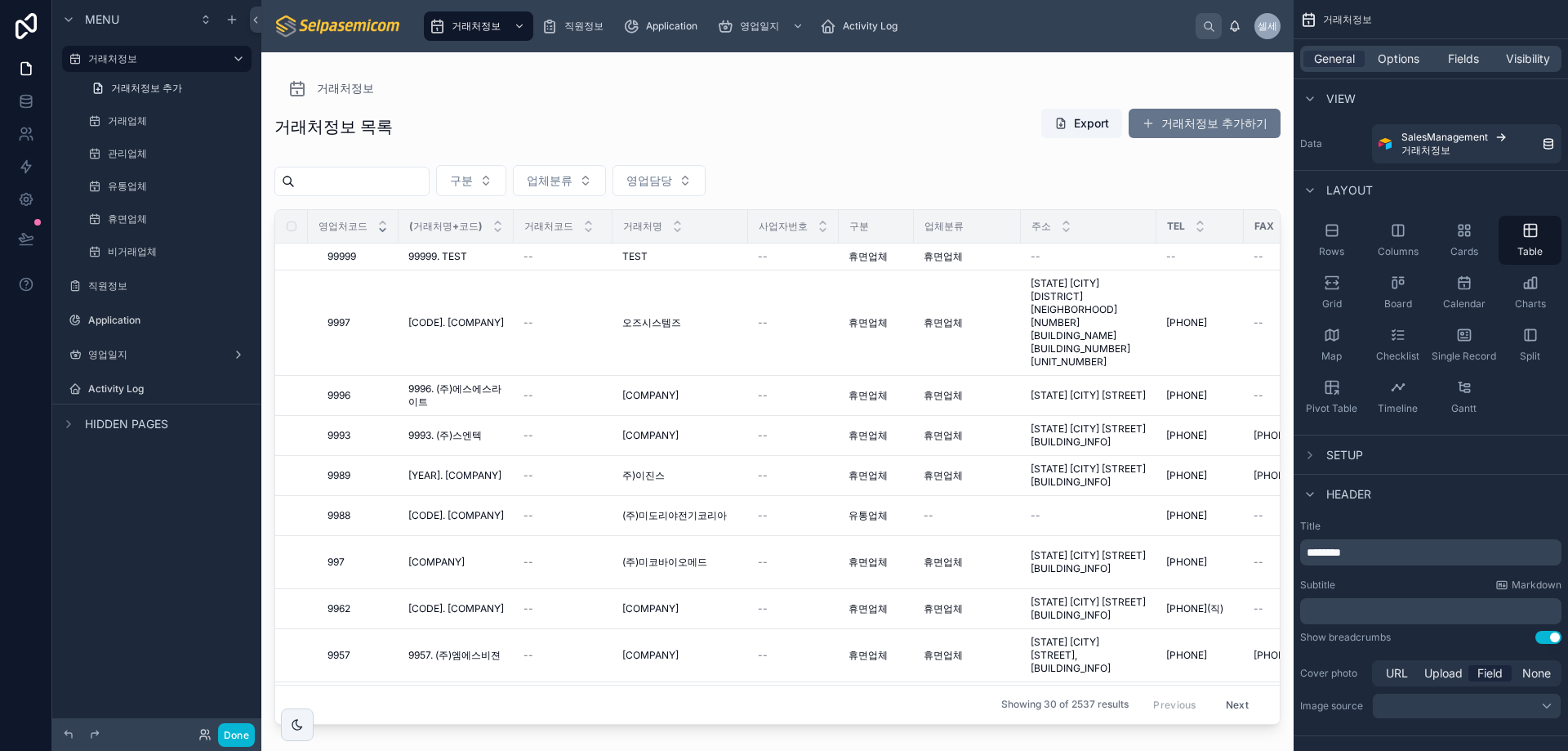 click on "거래처정보 거래처정보 목록 Export 거래처정보 추가하기 구분 업체분류 영업담당 영업처코드 (거래처명+코드) 거래처코드 거래처명 사업자번호 구분 업체분류 주소 TEL FAX Application (대분류) Application (중분류) Application (소분류) 영업담당 업체담당 Mobile EMAIL1 EMAIL2 EMAIL3 Memo 홈페이지 최초등록일 등록일 영업담당 Email [CODE] [CODE] [CODE]. [COMPANY] [CODE]. [COMPANY] -- [COMPANY] [COMPANY] -- 휴면업체 휴면업체 [STATE] [CITY] [STREET] [BUILDING_INFO] [STATE] [CITY] [STREET] [BUILDING_INFO] [PHONE] [PHONE] -- -- -- -- 미배정 -- -- [EMAIL] [EMAIL] -- [EMAIL] [YEAR] [AMOUNT] --" at bounding box center [777, 391] 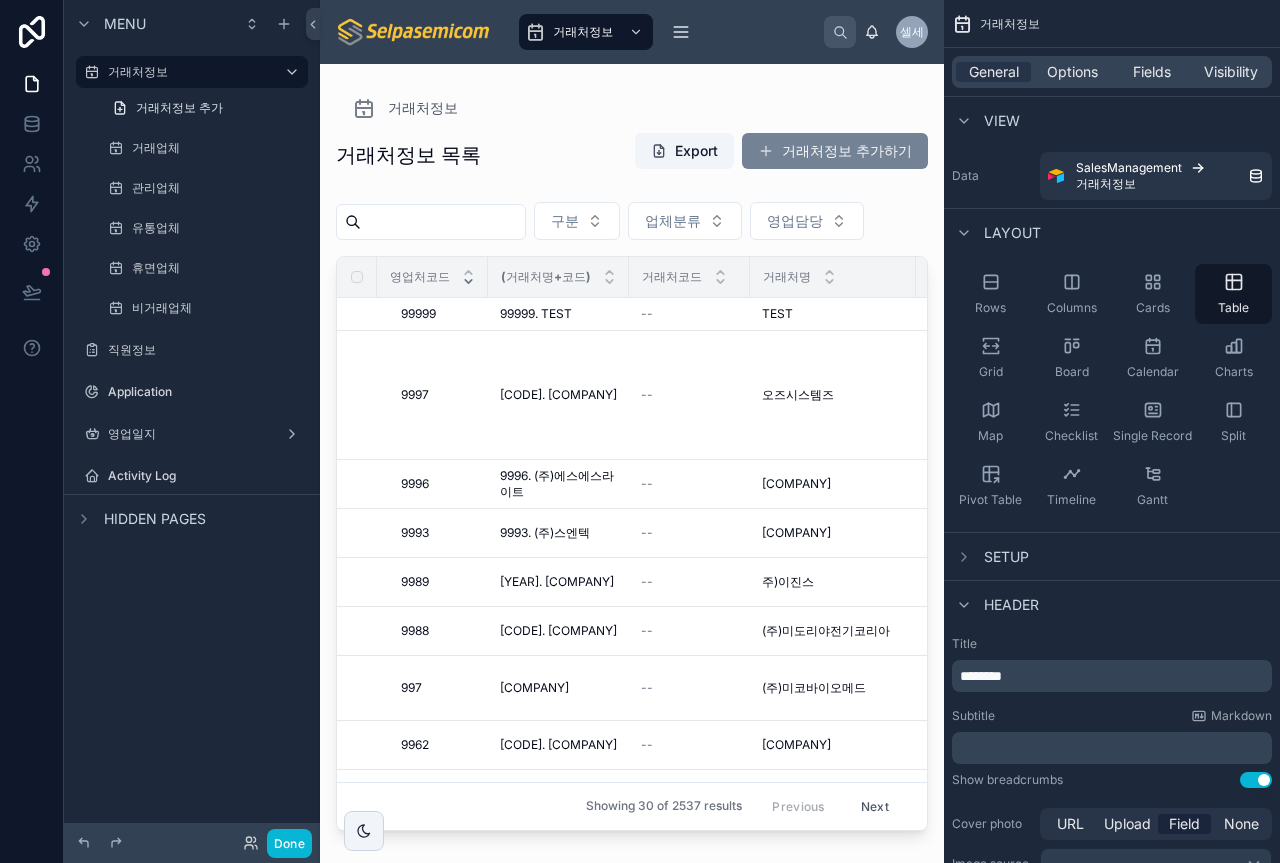 click on "거래처정보 추가하기" at bounding box center [835, 151] 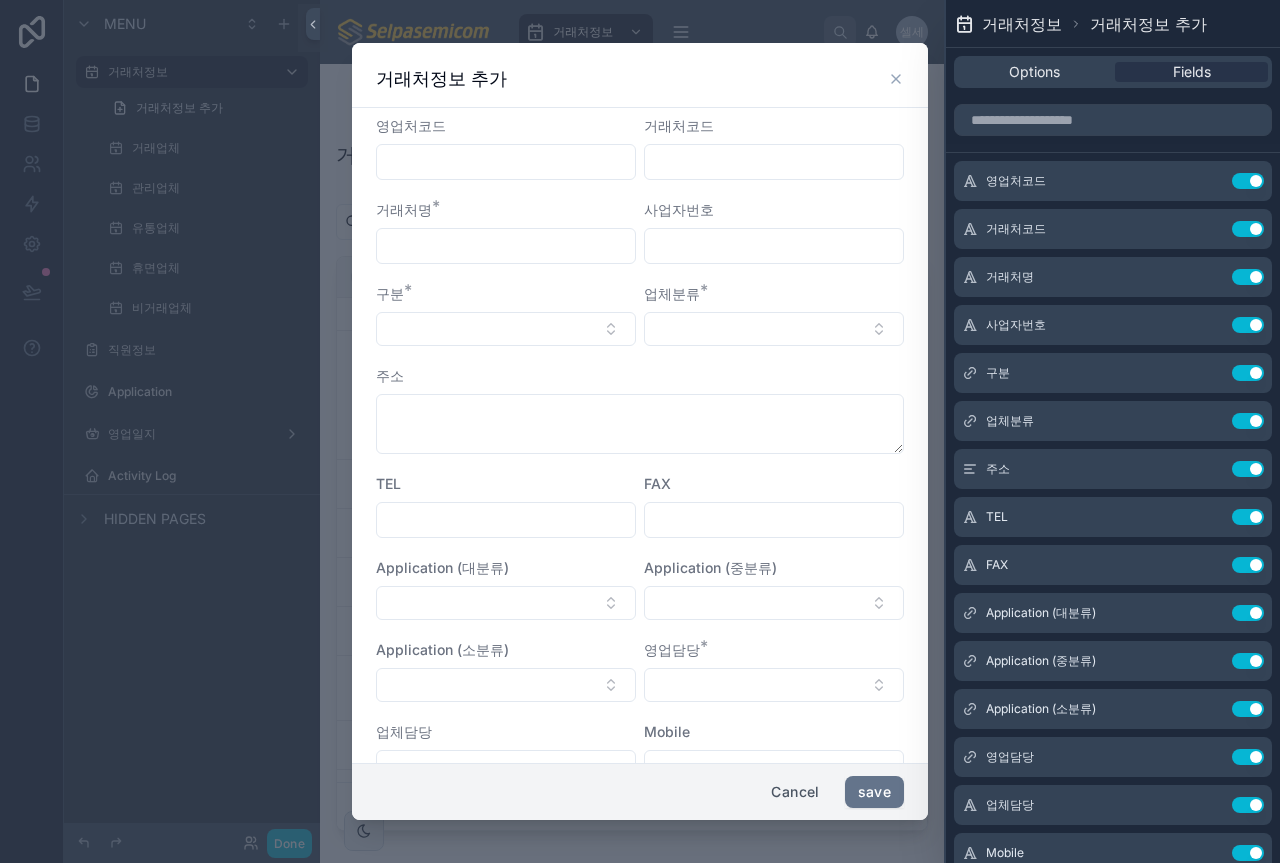 click at bounding box center (506, 246) 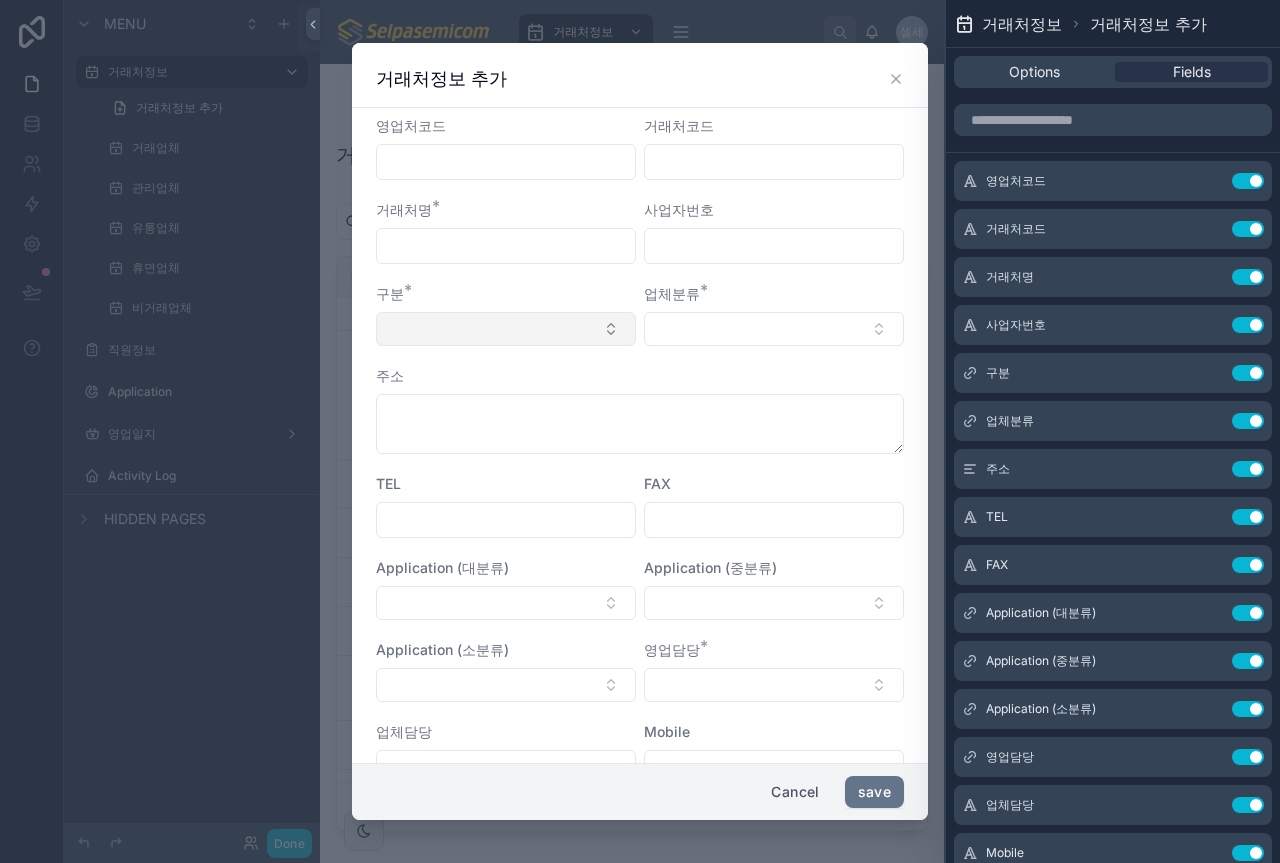click at bounding box center [506, 329] 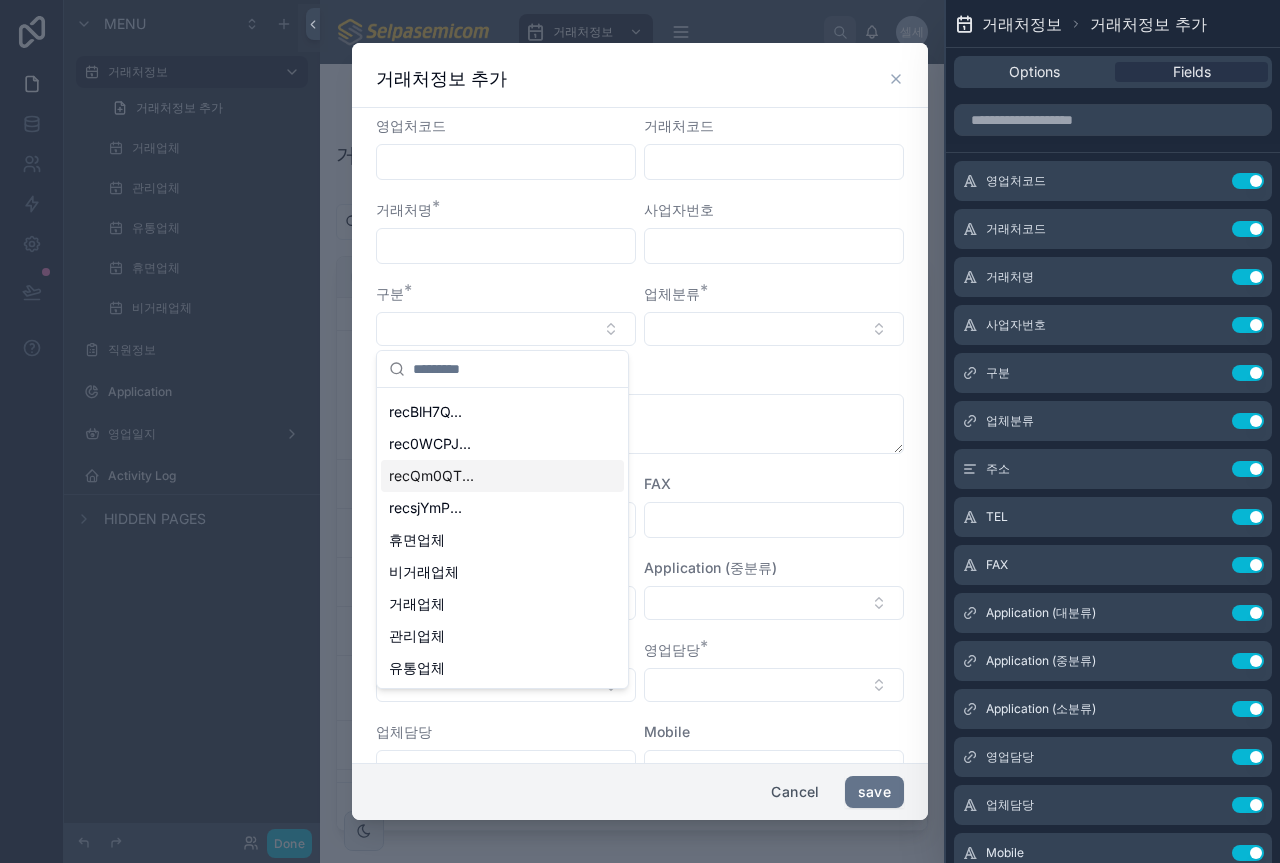 scroll, scrollTop: 0, scrollLeft: 0, axis: both 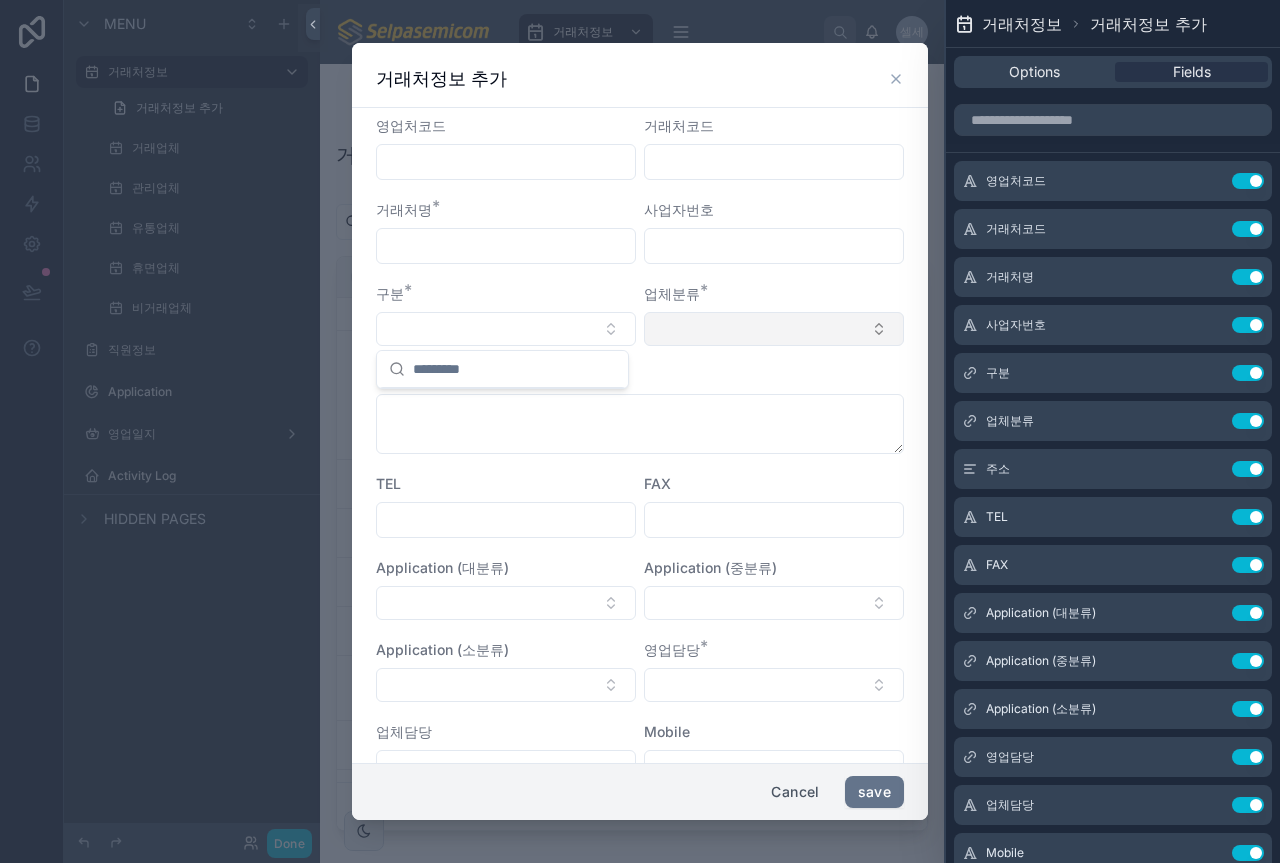 click at bounding box center (774, 329) 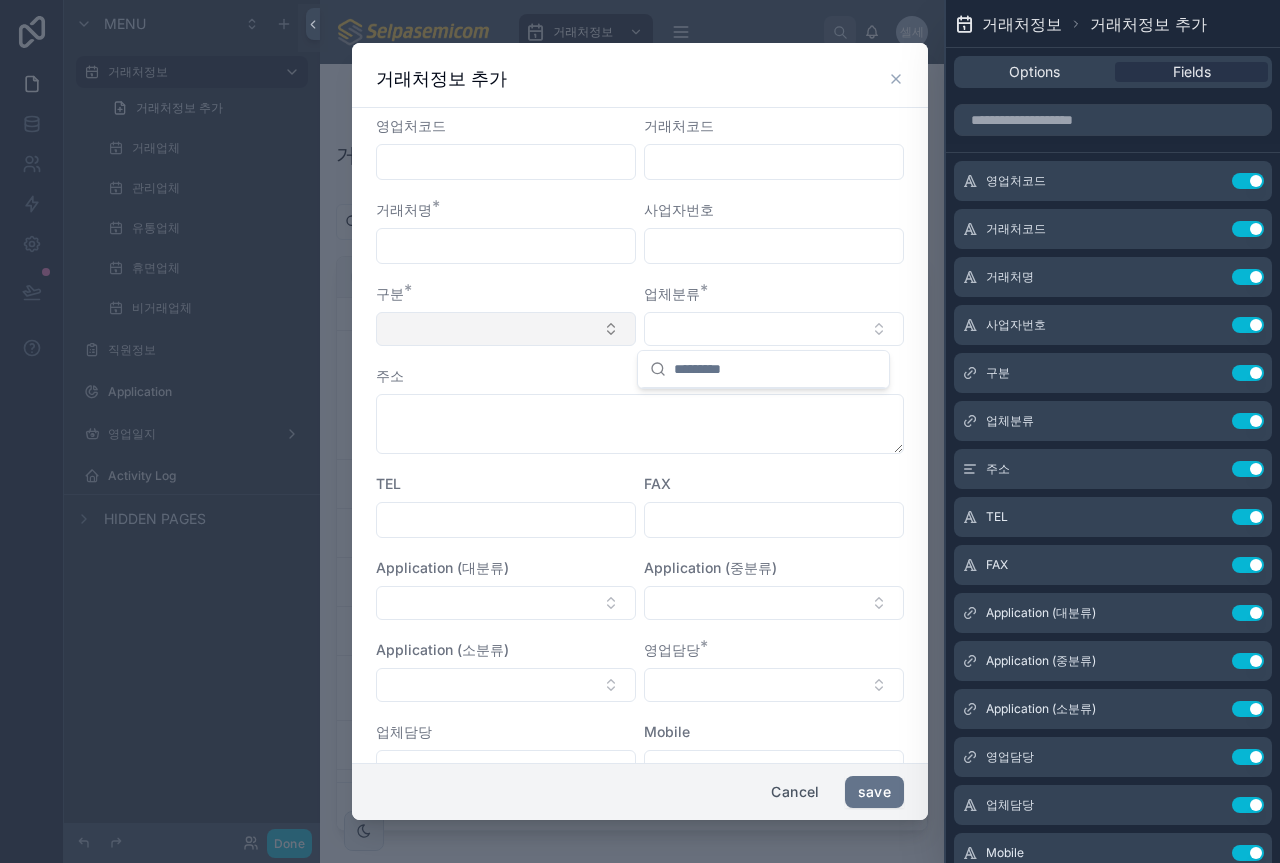 click at bounding box center [506, 329] 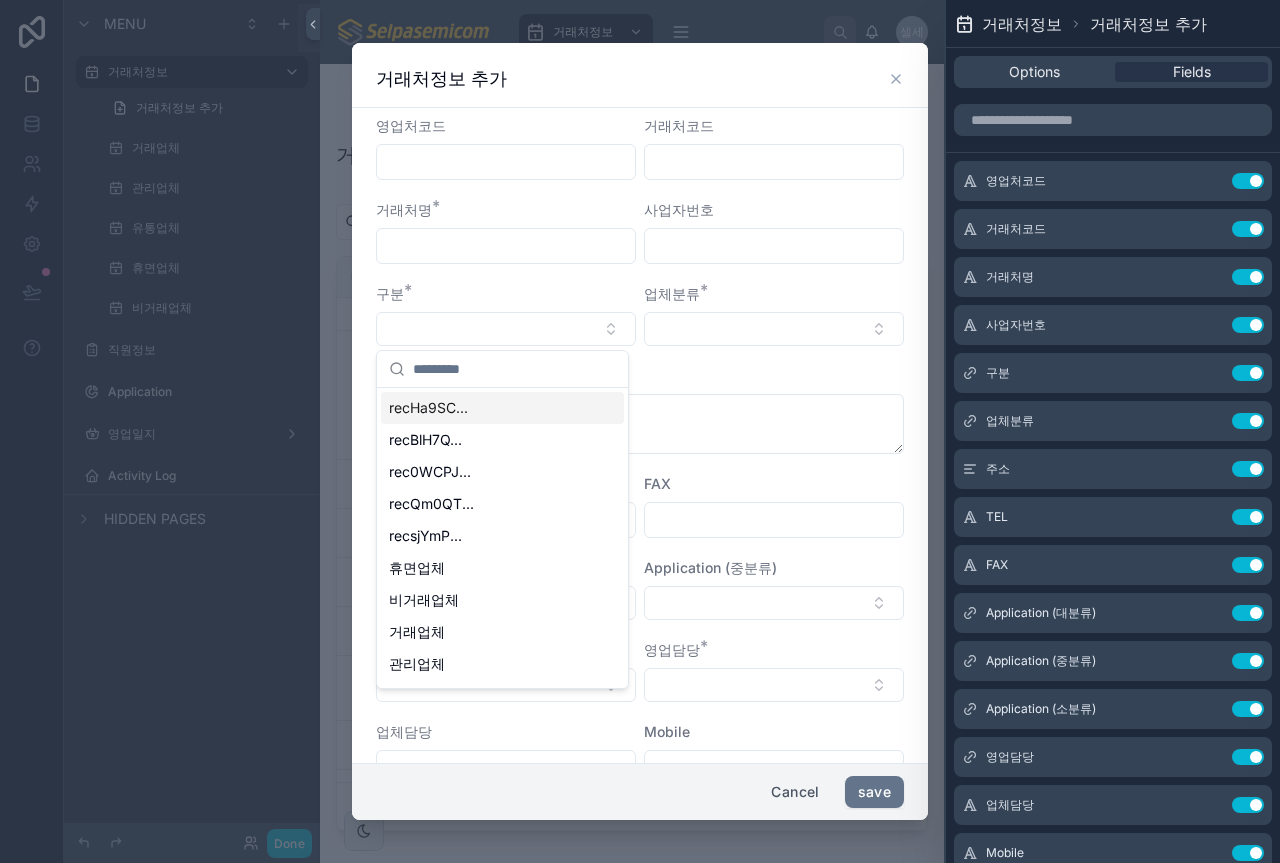click on "recHa9SC..." at bounding box center (428, 408) 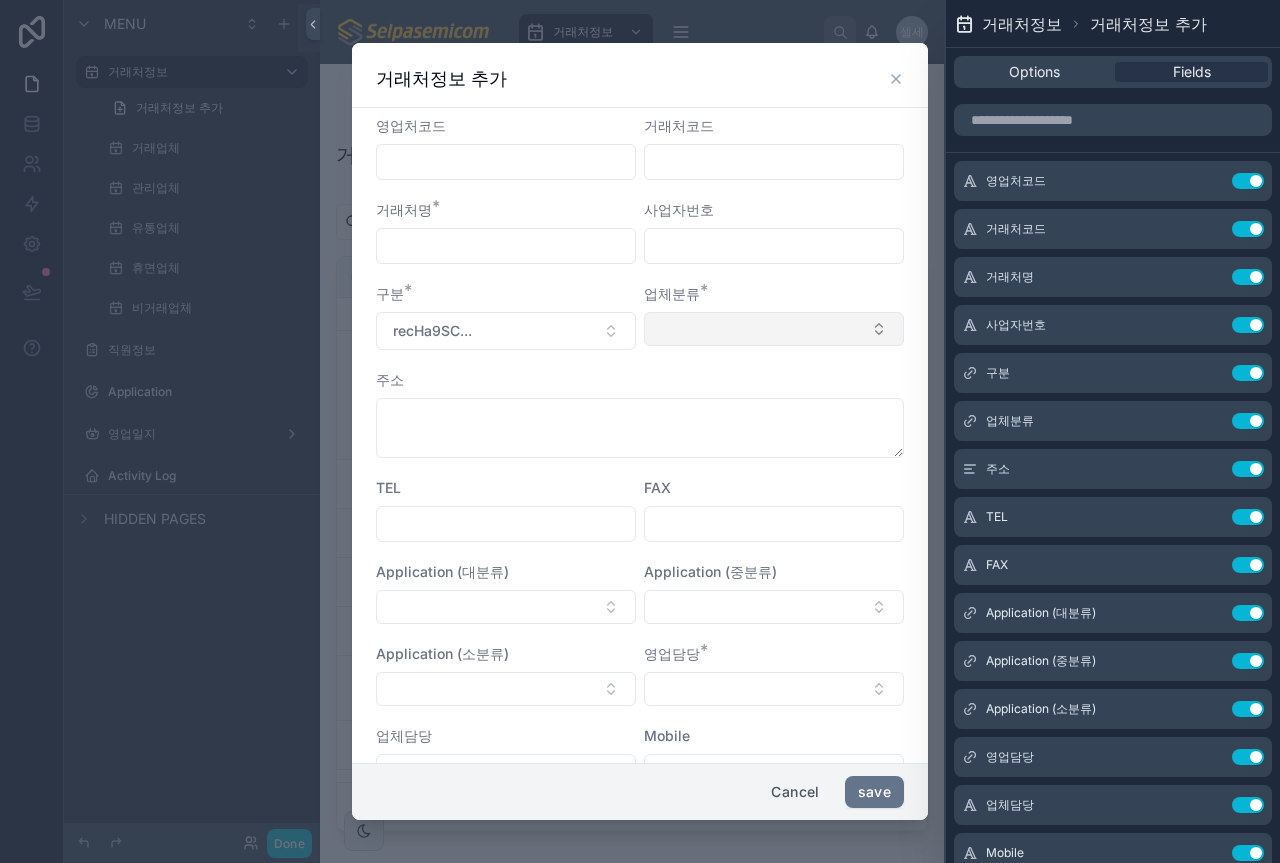 click at bounding box center (774, 329) 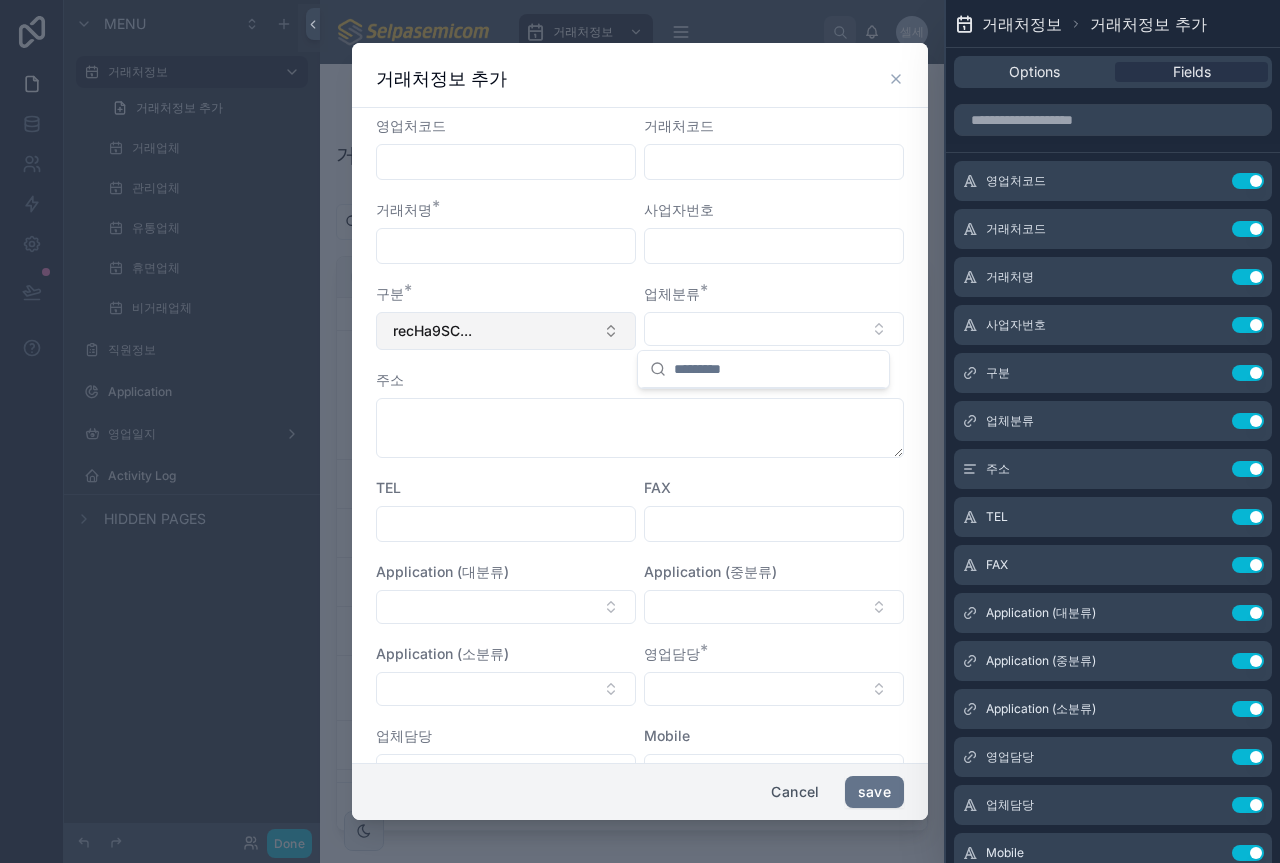 click on "recHa9SC..." at bounding box center [506, 331] 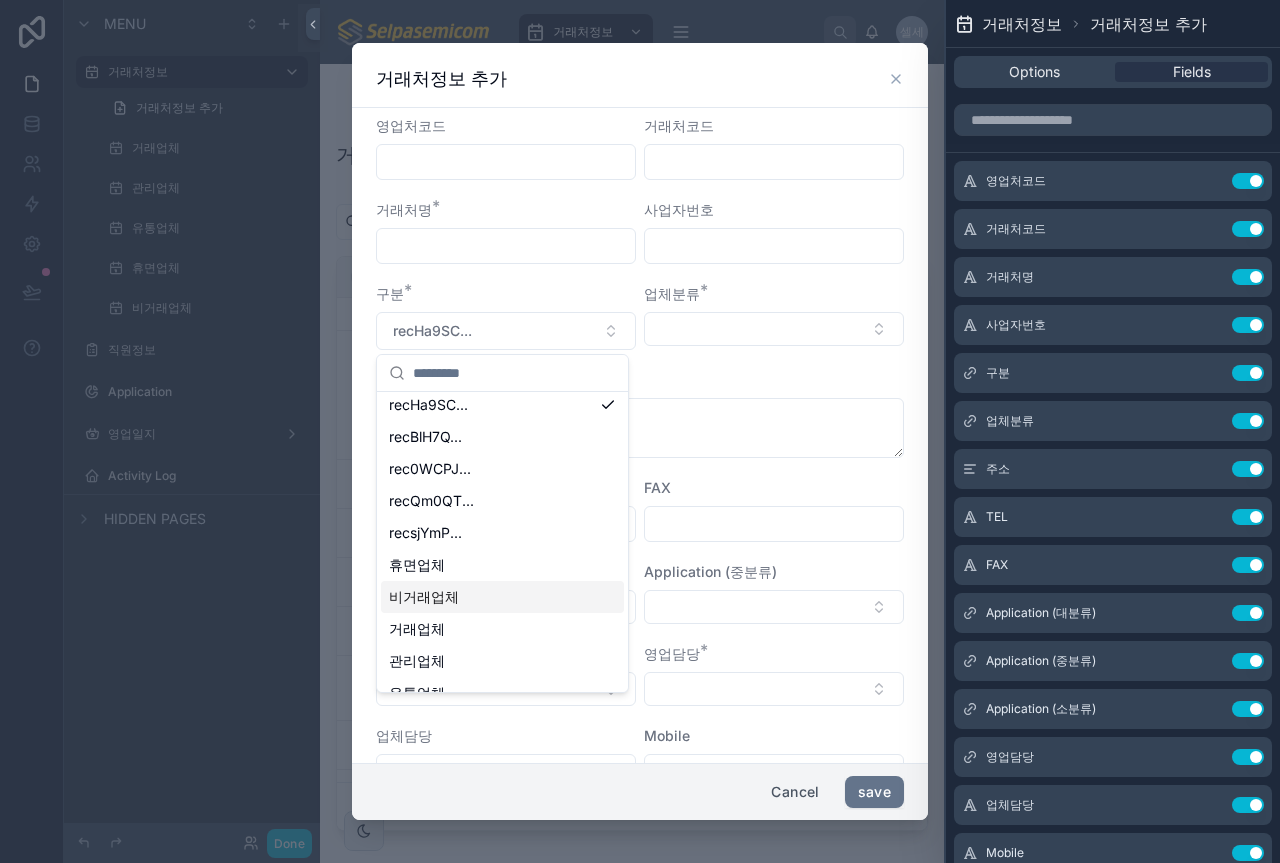 scroll, scrollTop: 60, scrollLeft: 0, axis: vertical 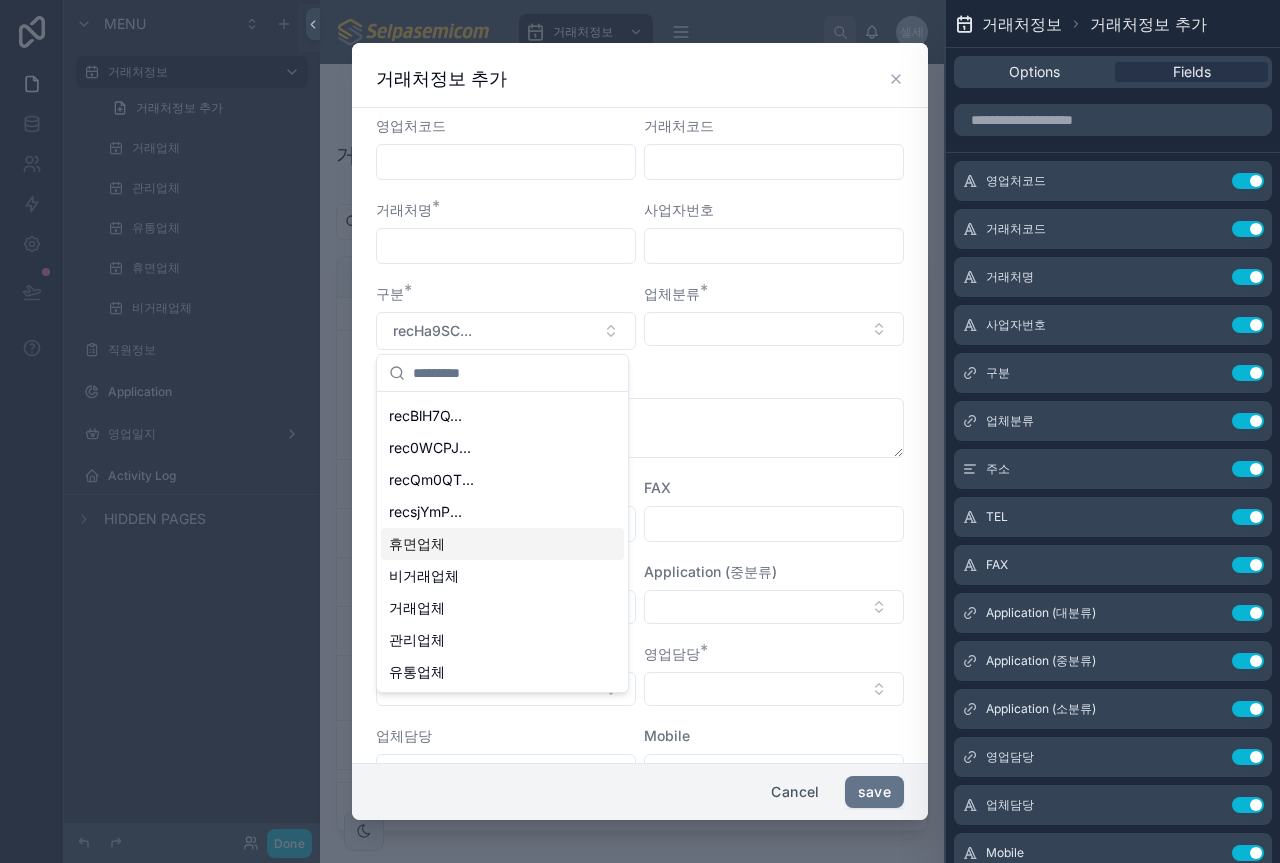 click on "휴면업체" at bounding box center [502, 544] 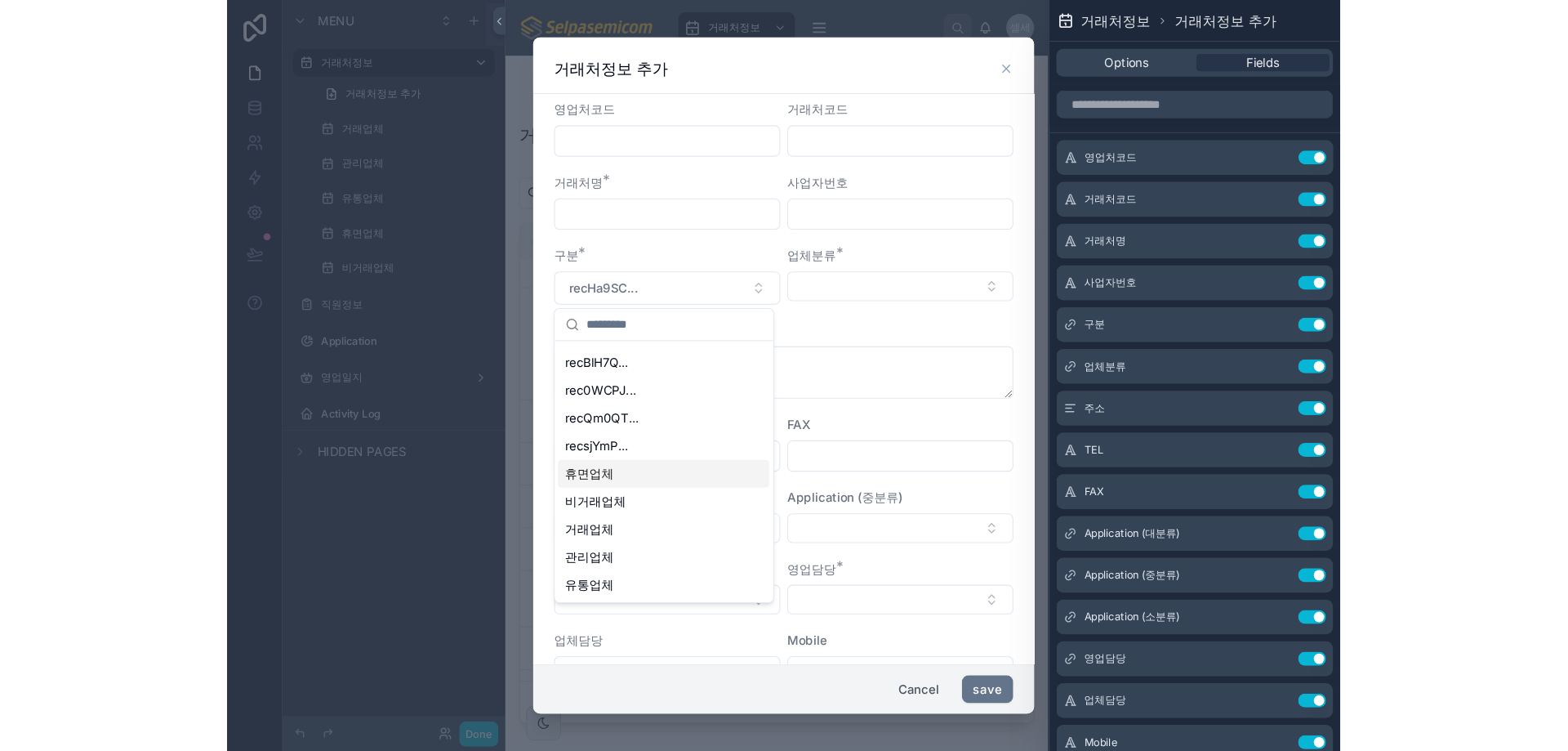 scroll, scrollTop: 0, scrollLeft: 0, axis: both 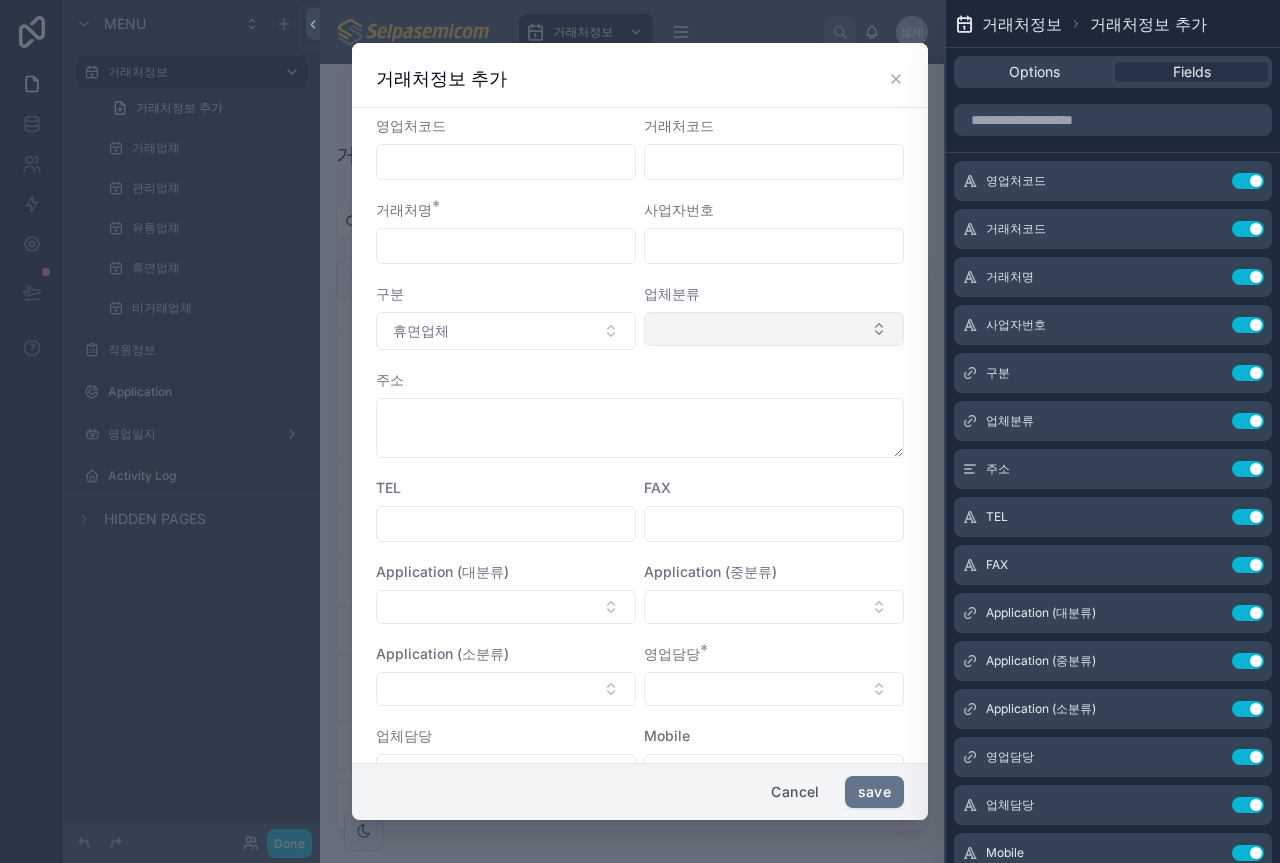 click at bounding box center [774, 329] 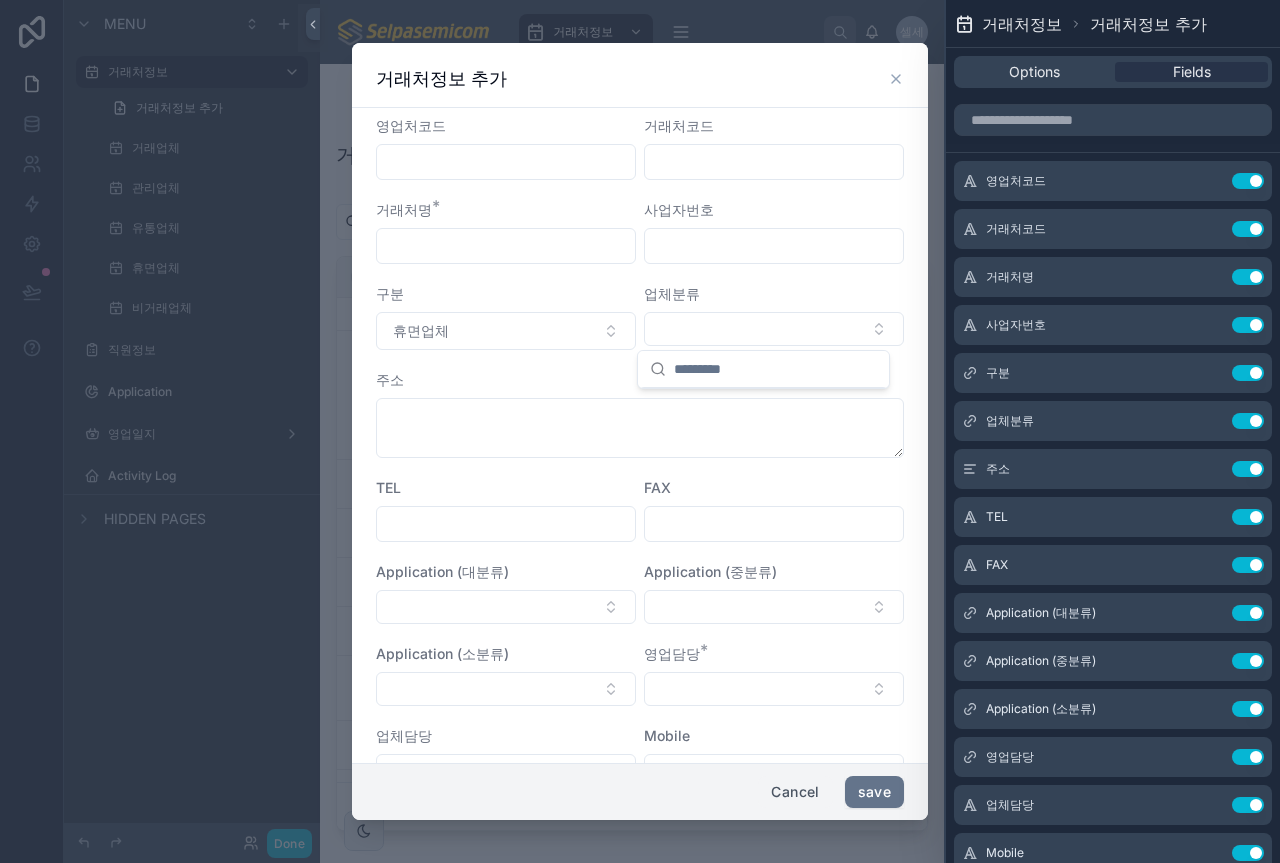 drag, startPoint x: 790, startPoint y: 786, endPoint x: 801, endPoint y: 782, distance: 11.7046995 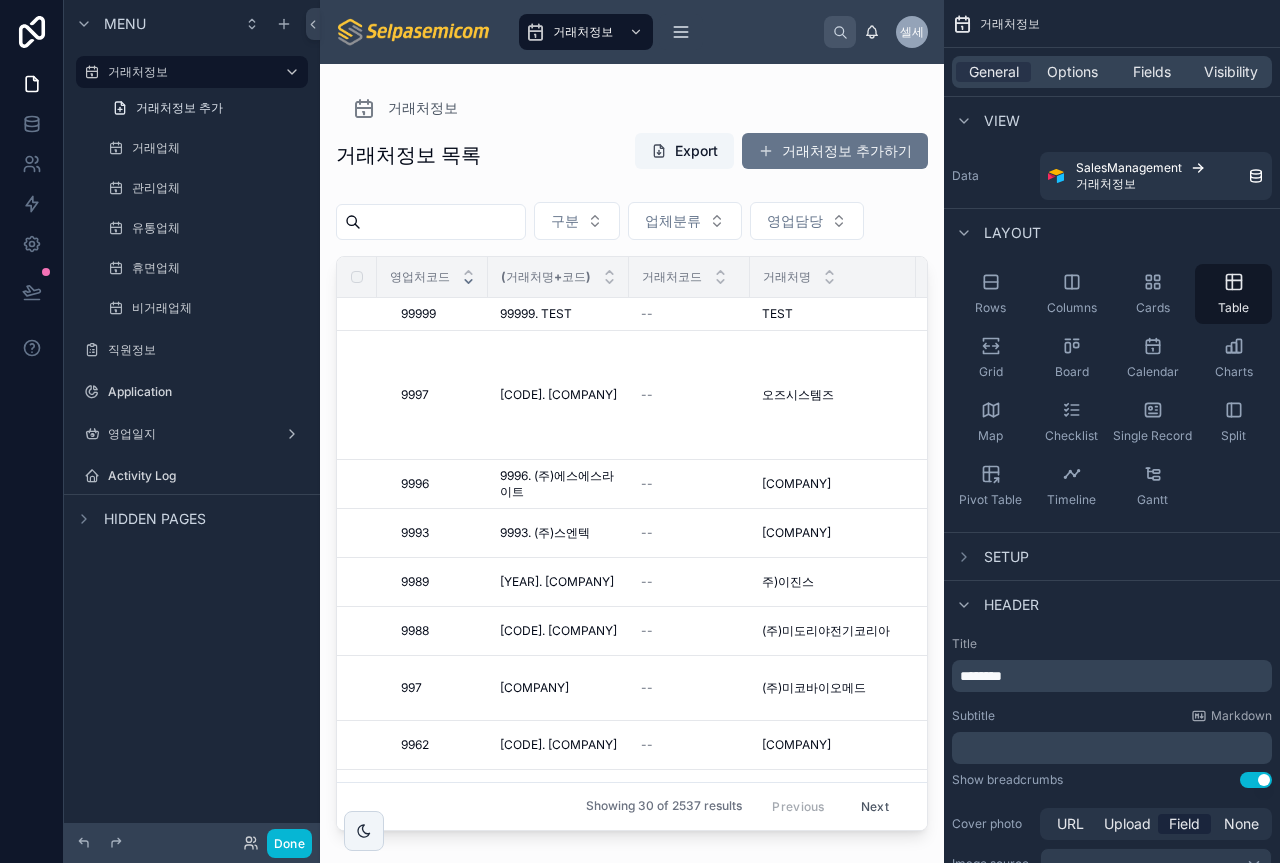 click on "Previous Next" at bounding box center (830, 806) 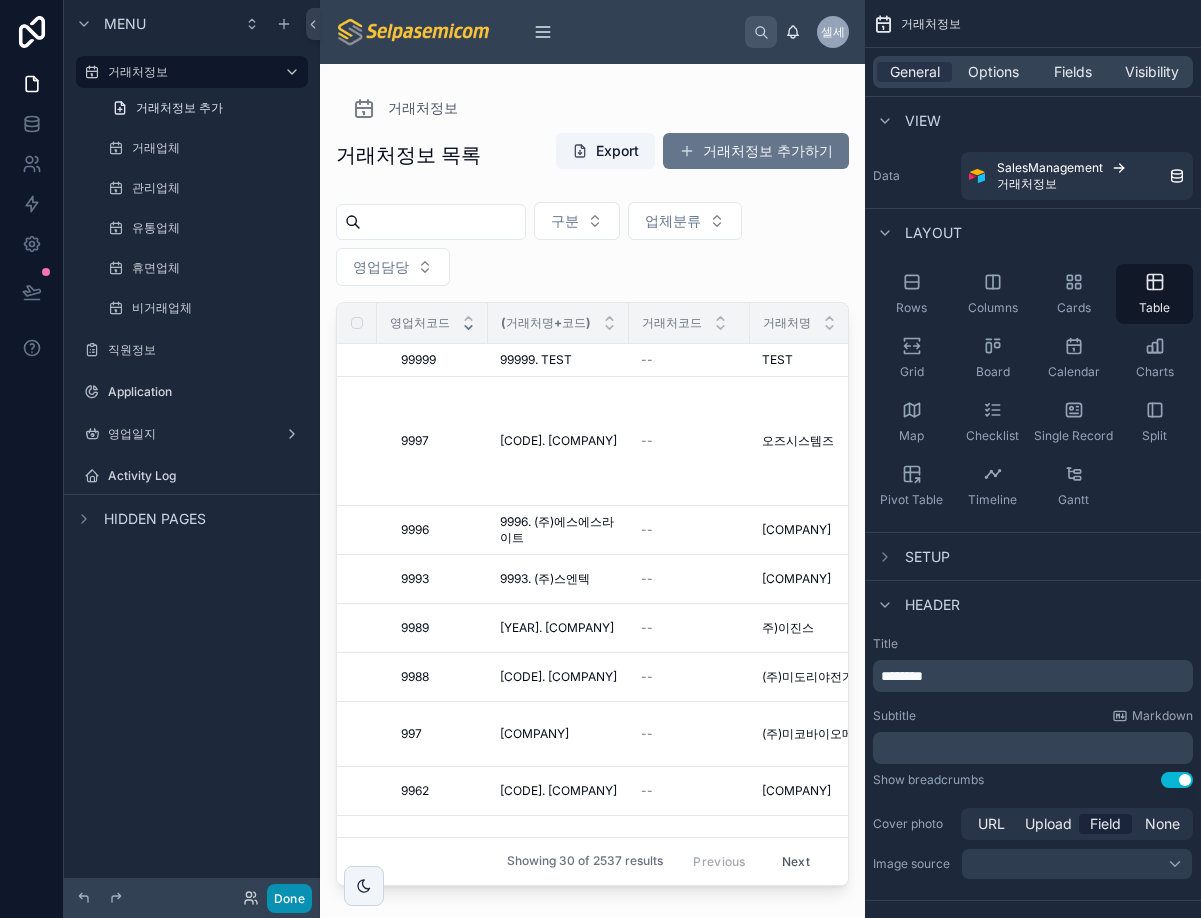 click on "Done" at bounding box center (289, 898) 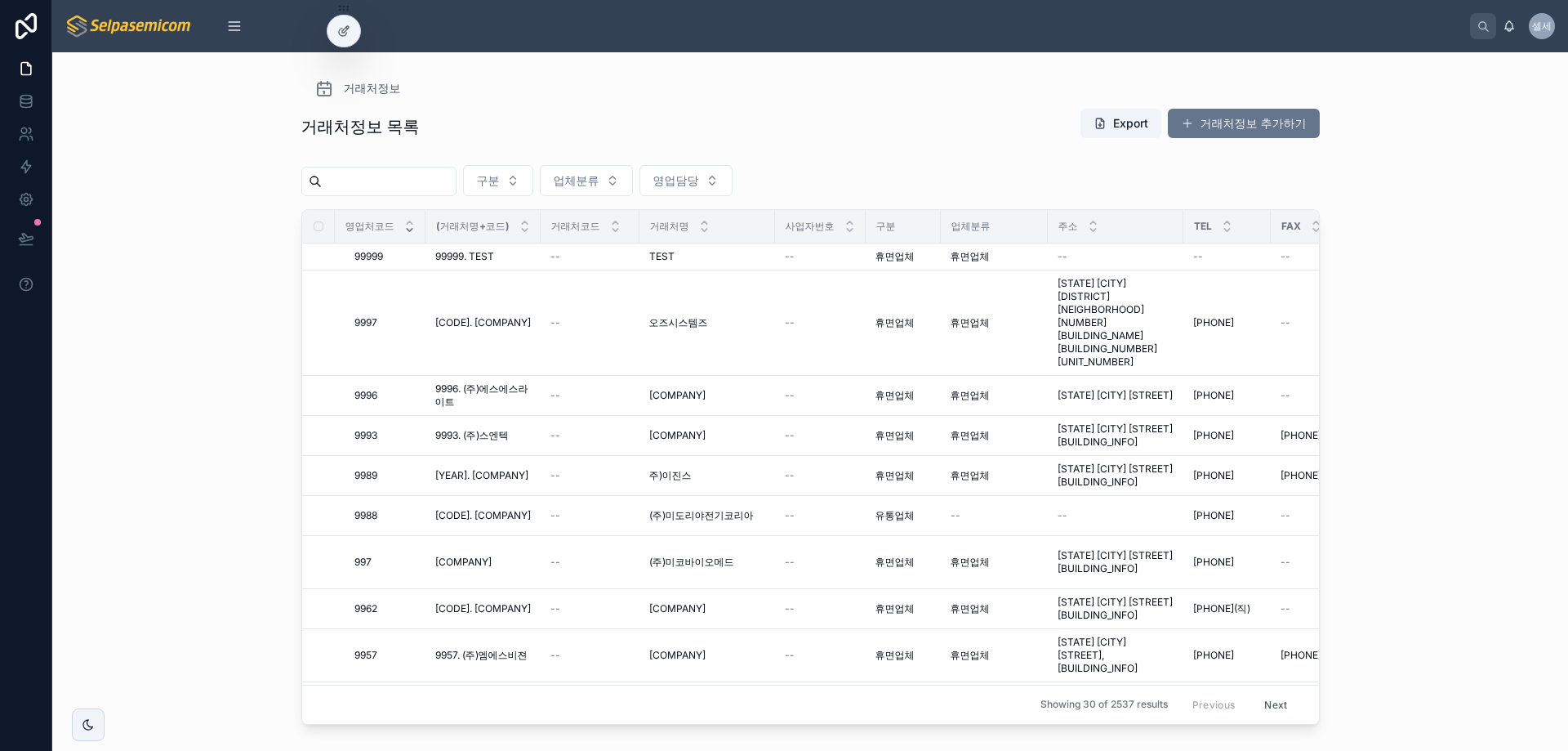 click on "거래처정보 거래처정보 목록 Export 거래처정보 추가하기 구분 업체분류 영업담당 영업처코드 (거래처명+코드) 거래처코드 거래처명 사업자번호 구분 업체분류 주소 TEL FAX Application (대분류) Application (중분류) Application (소분류) 영업담당 업체담당 Mobile EMAIL1 EMAIL2 EMAIL3 Memo 홈페이지 최초등록일 등록일 영업담당 Email [CODE] [CODE] [CODE]. [COMPANY] [CODE]. [COMPANY] -- [COMPANY] [COMPANY] -- 휴면업체 휴면업체 [STATE] [CITY] [STREET] [BUILDING_INFO] [STATE] [CITY] [STREET] [BUILDING_INFO] [PHONE] [PHONE] -- -- -- -- 미배정 -- -- [EMAIL] [EMAIL] -- [EMAIL] [YEAR] [AMOUNT] --" at bounding box center (810, 401) 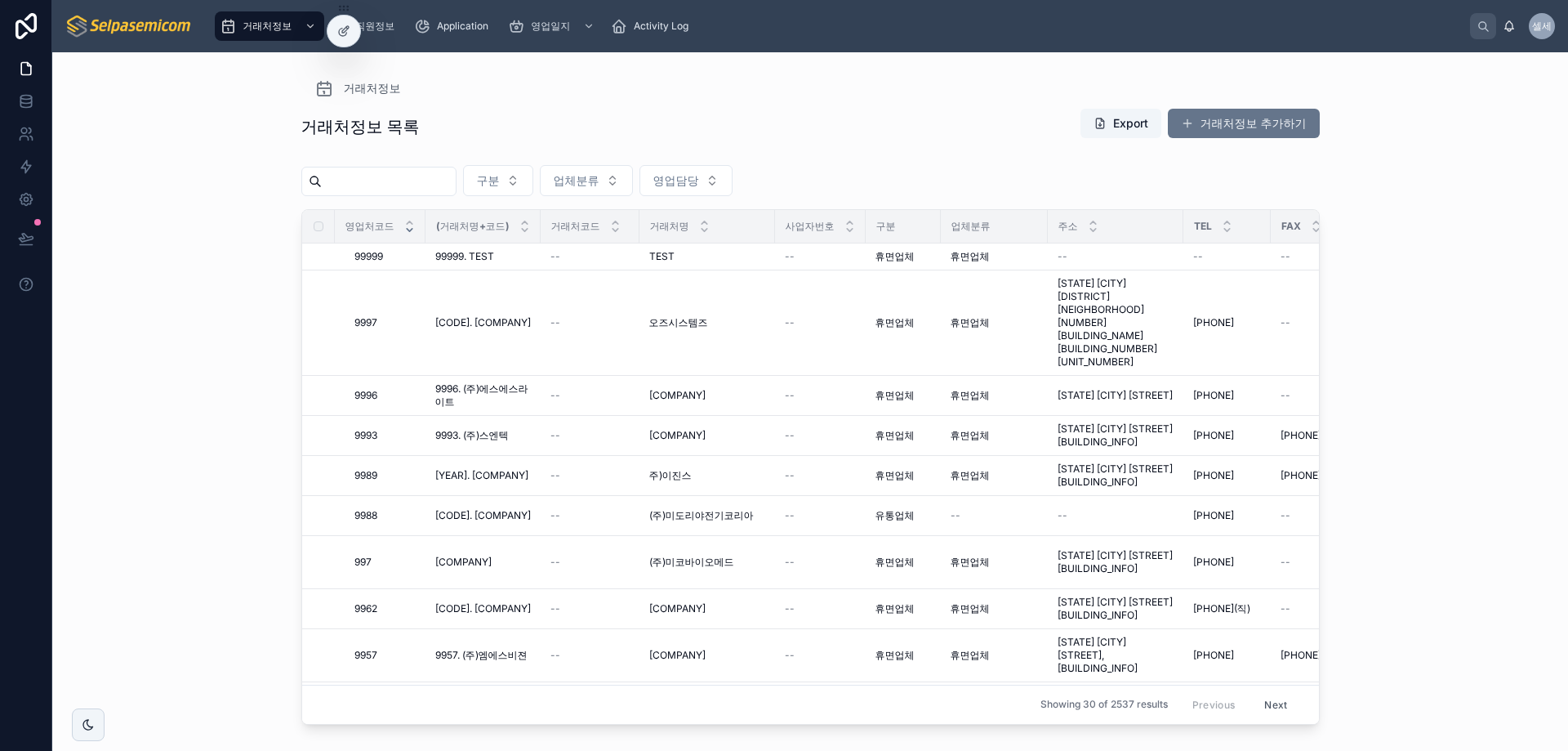 drag, startPoint x: 158, startPoint y: 368, endPoint x: 167, endPoint y: 398, distance: 31.32092 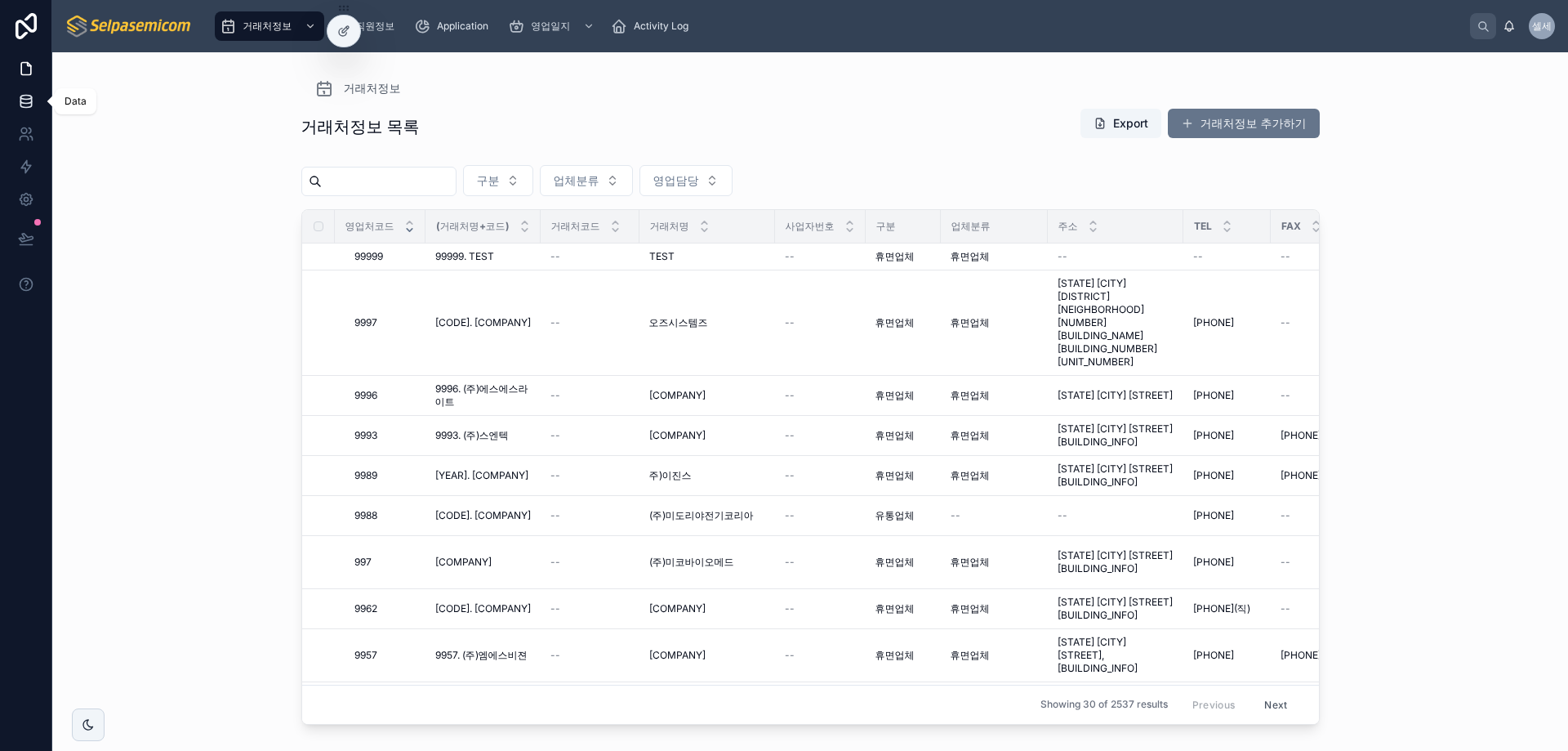 click 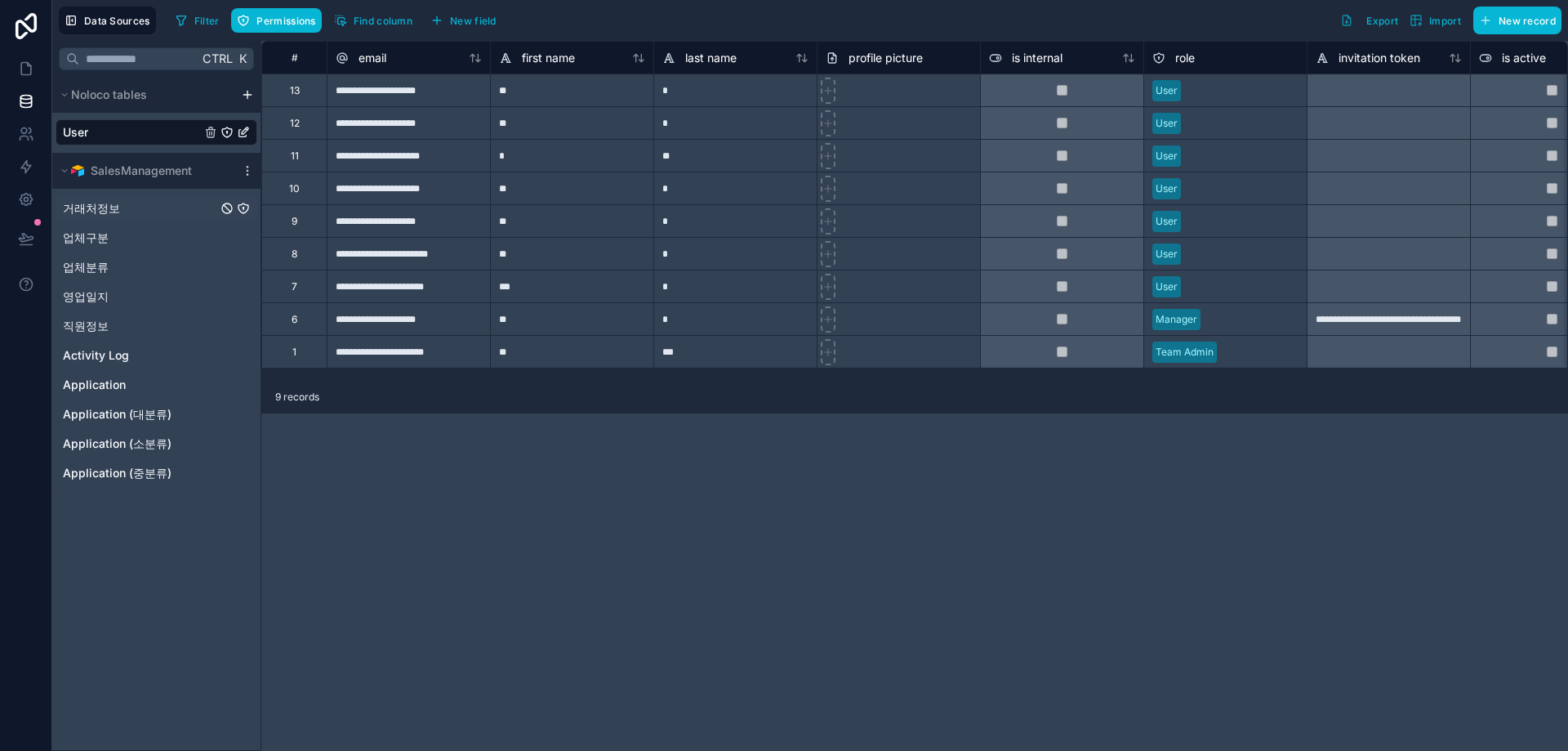 click on "거래처정보" at bounding box center [91, 208] 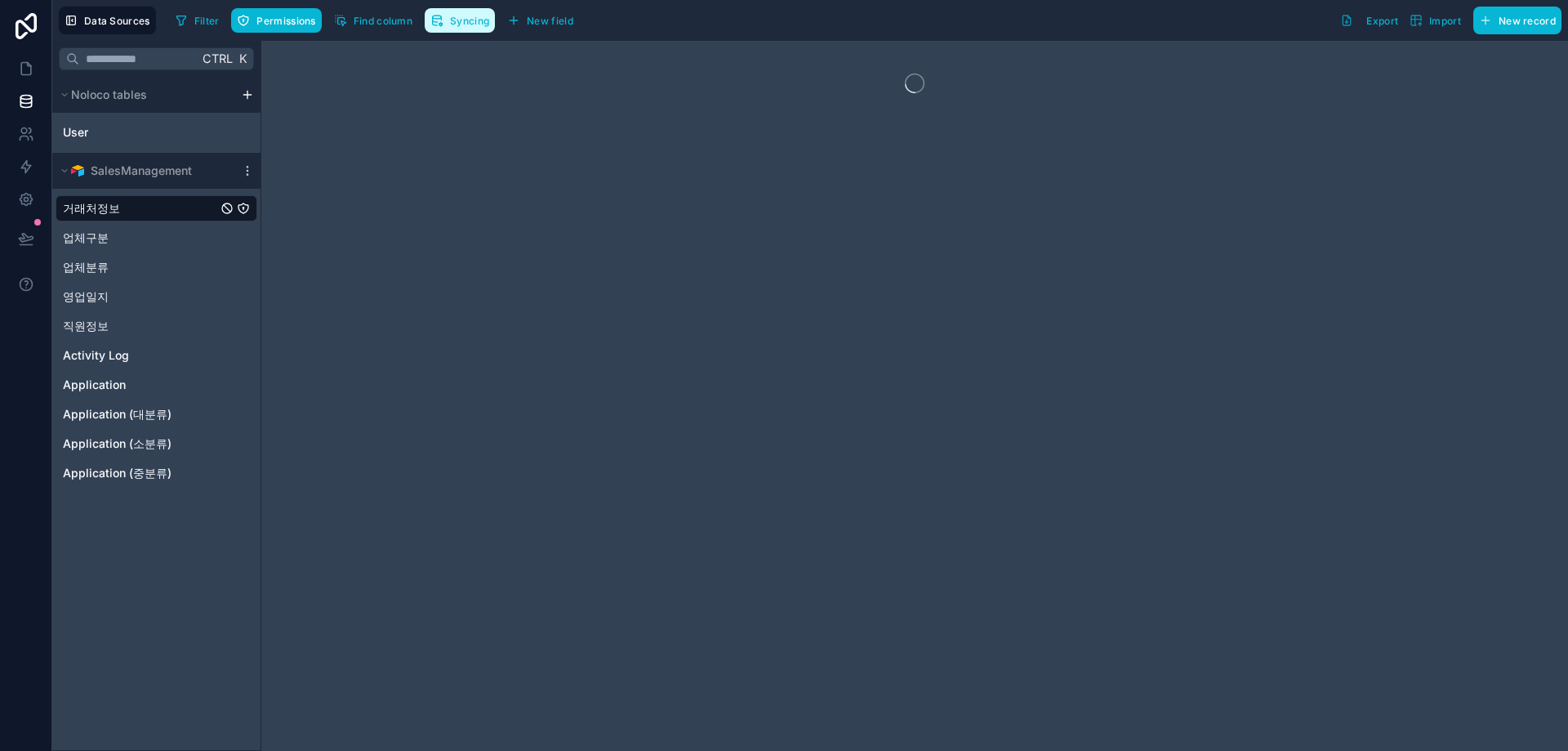 click on "Syncing" at bounding box center [470, 20] 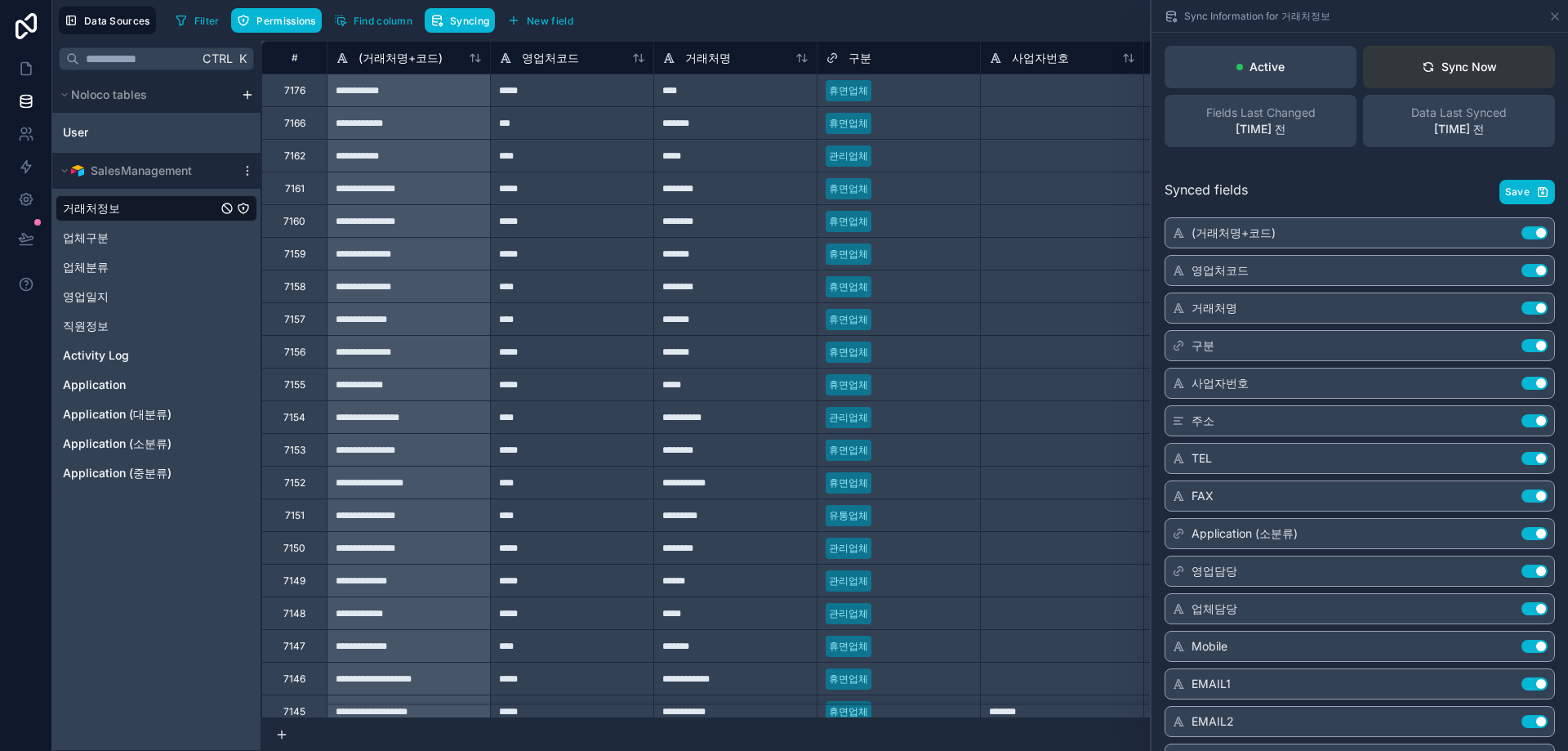 click 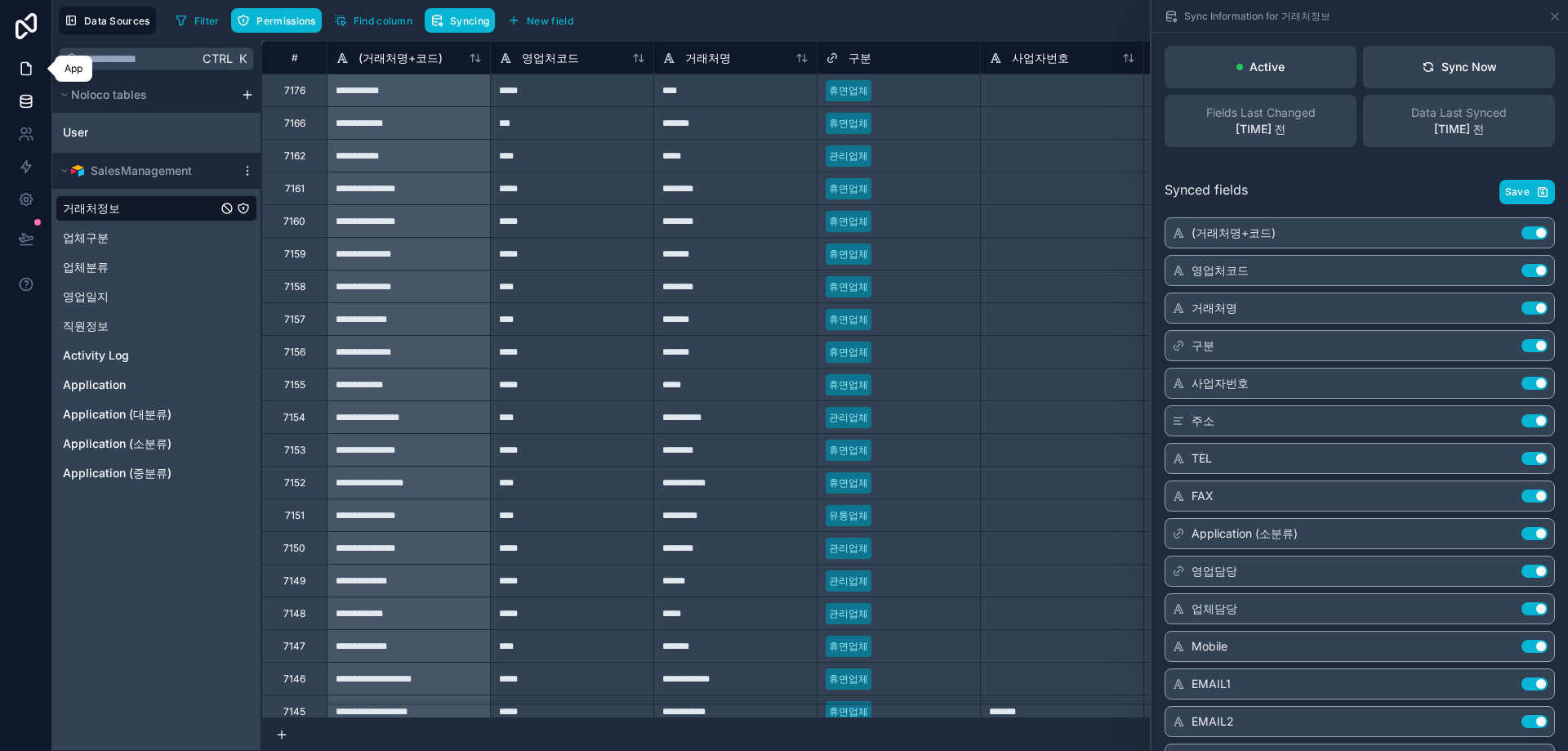 click 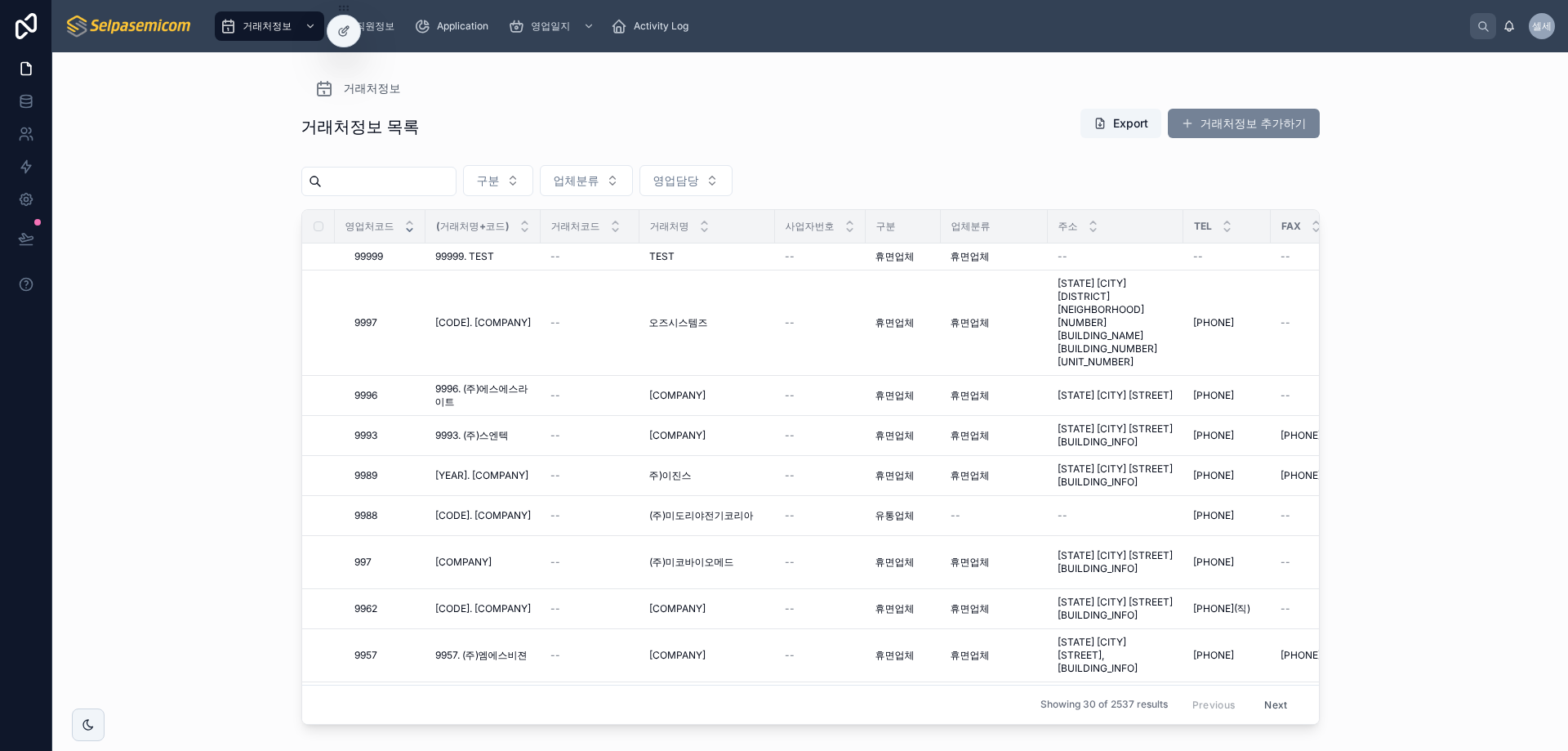 click on "거래처정보 추가하기" at bounding box center (1244, 123) 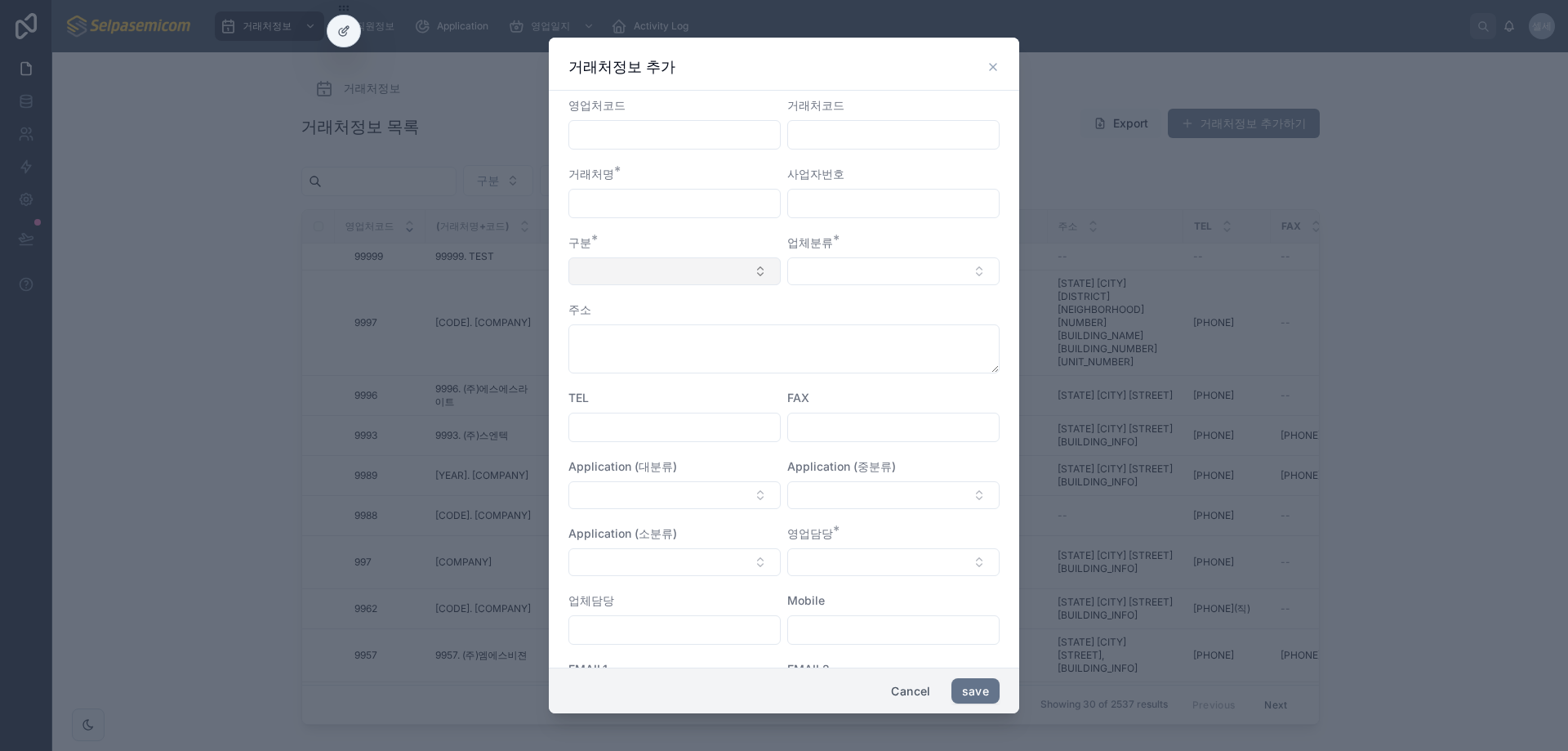 click at bounding box center (675, 271) 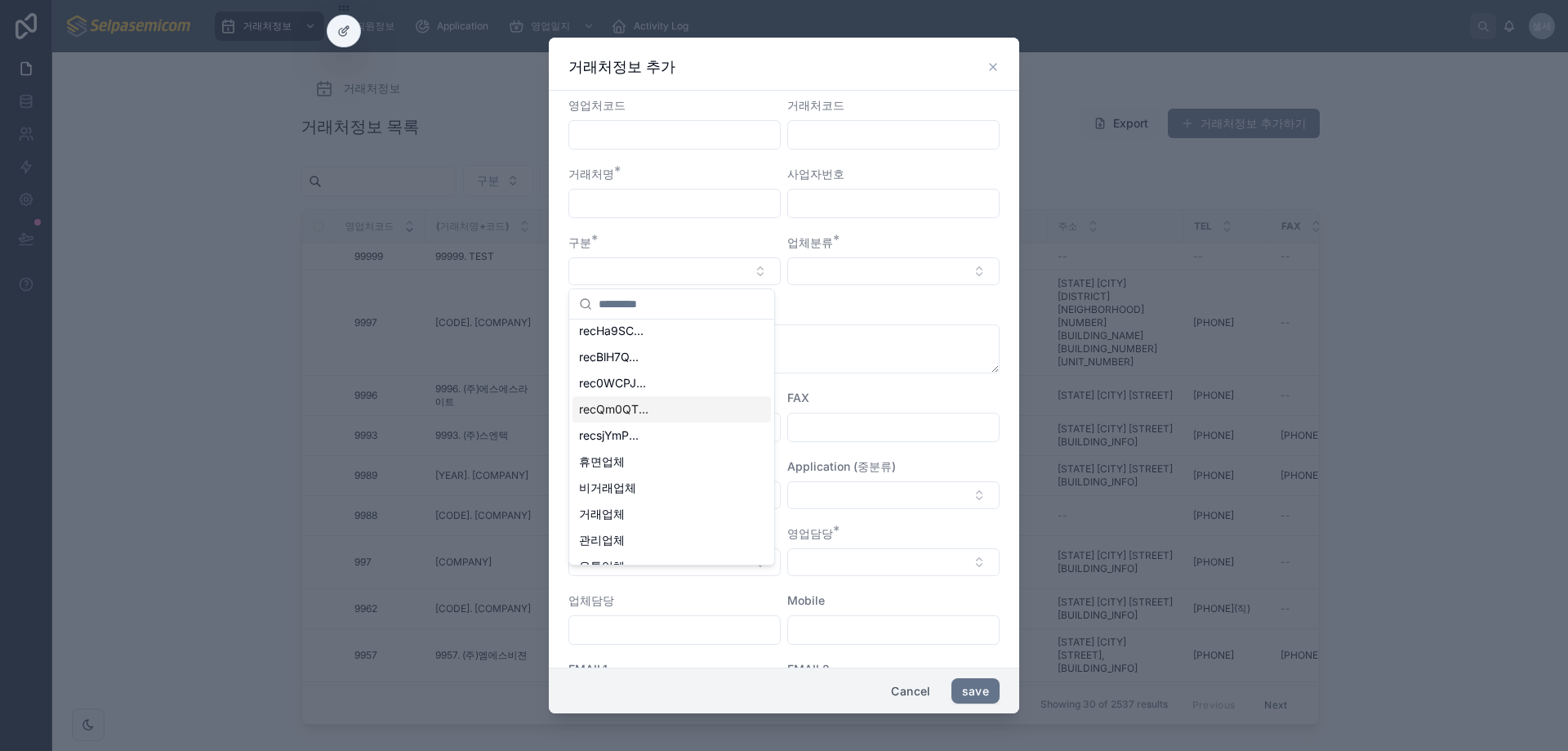 scroll, scrollTop: 0, scrollLeft: 0, axis: both 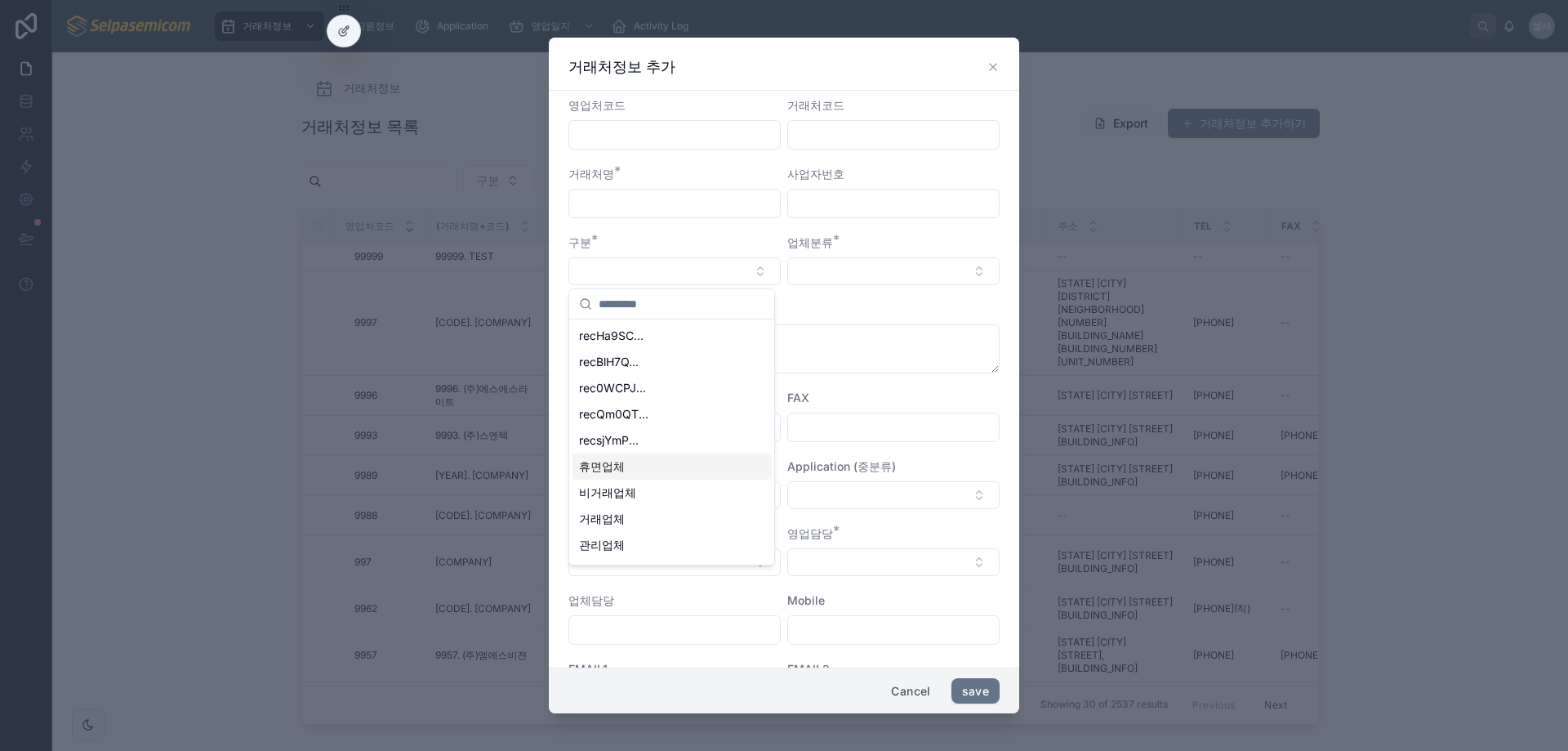 click on "휴면업체" at bounding box center (602, 467) 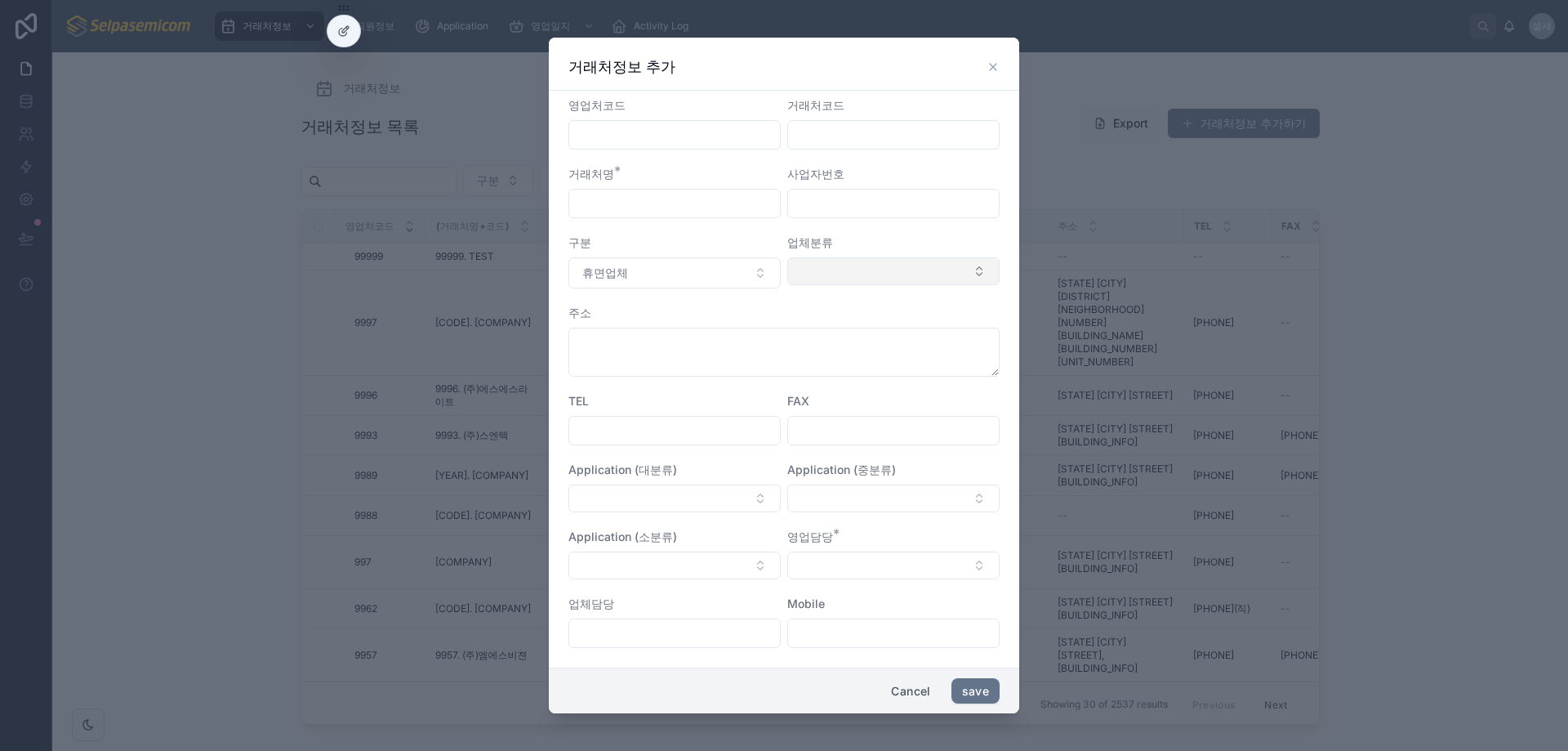 click at bounding box center [893, 271] 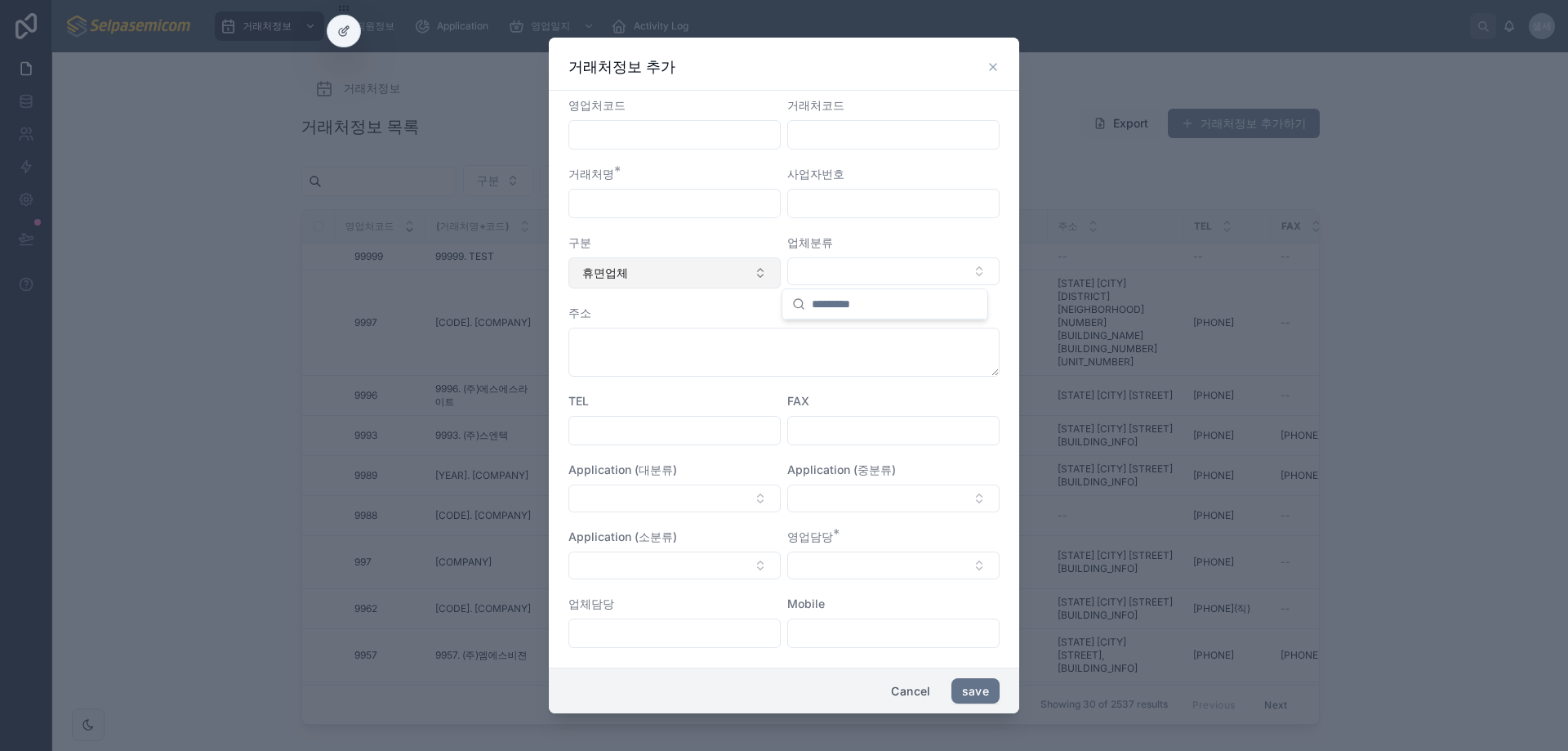 drag, startPoint x: 724, startPoint y: 298, endPoint x: 761, endPoint y: 266, distance: 48.918299 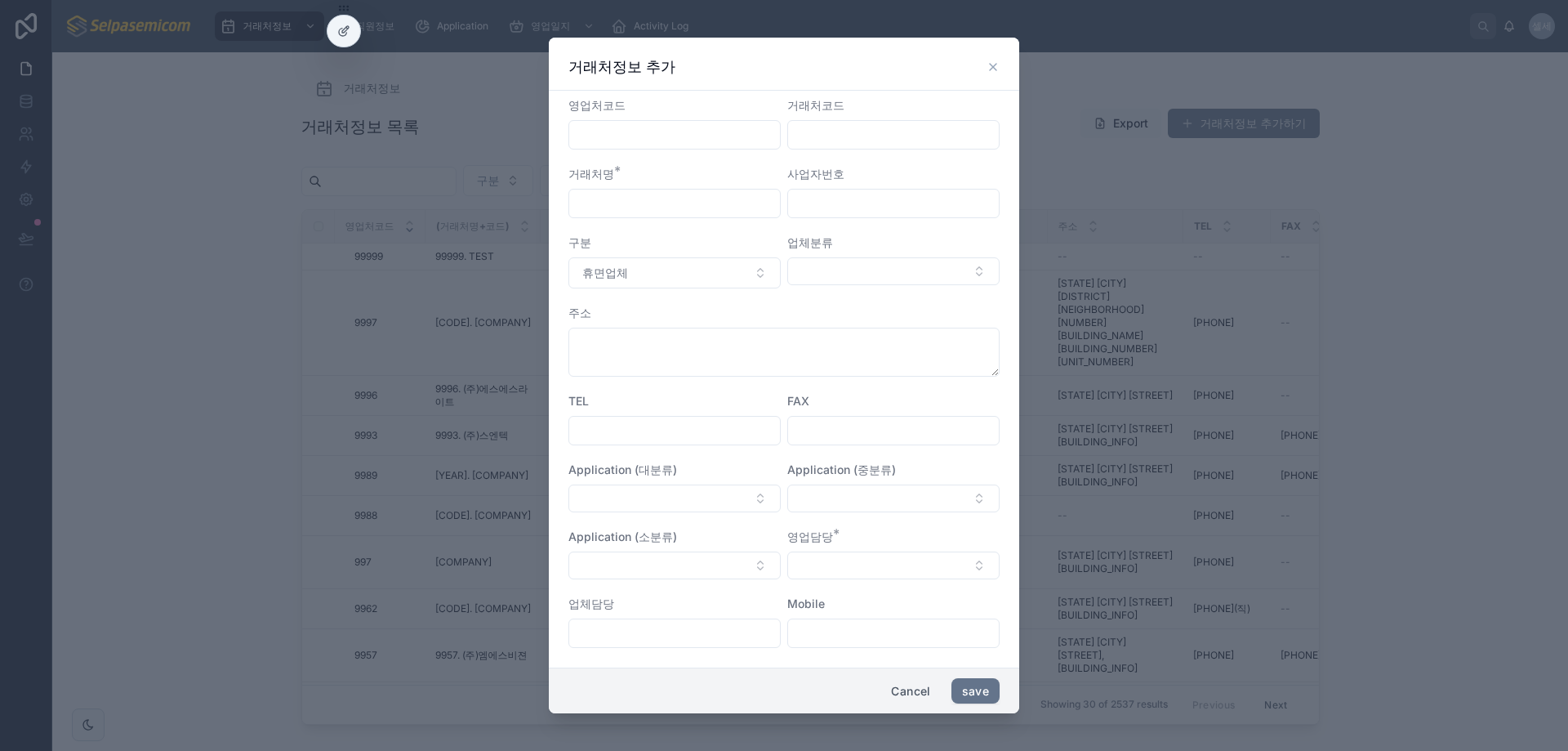 click on "구분 휴면업체" at bounding box center [675, 262] 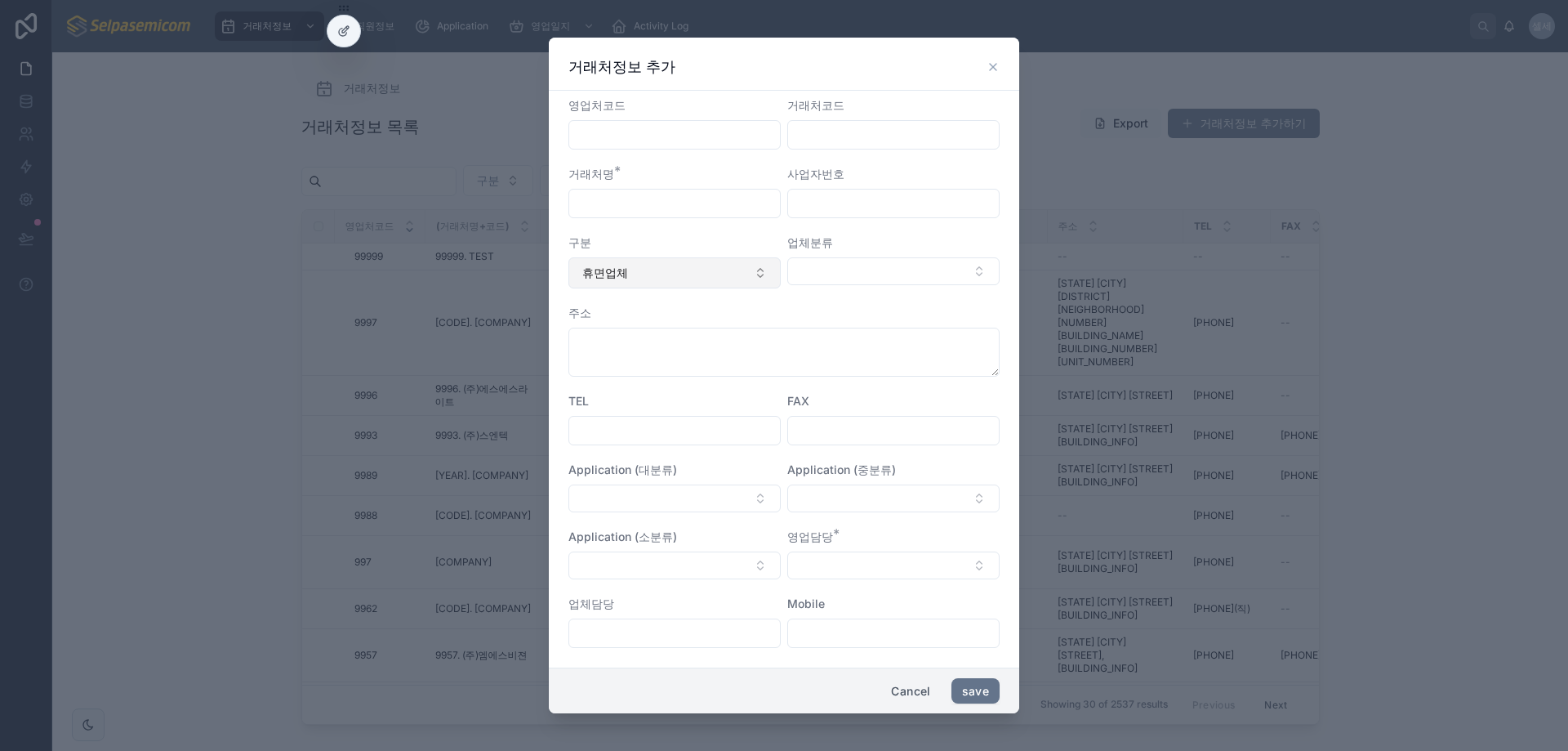 click on "휴면업체" at bounding box center [675, 273] 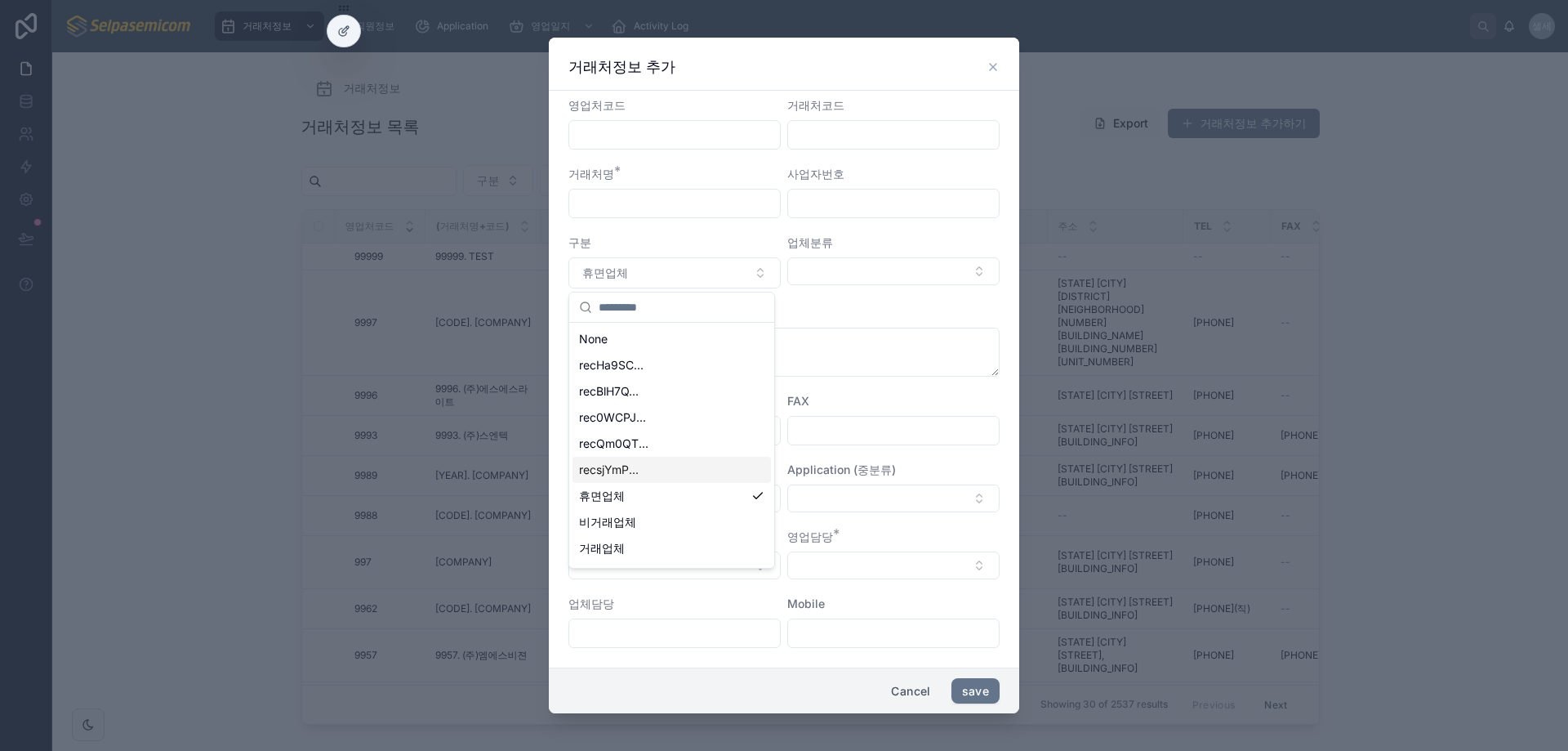 click on "recsjYmP..." at bounding box center (608, 470) 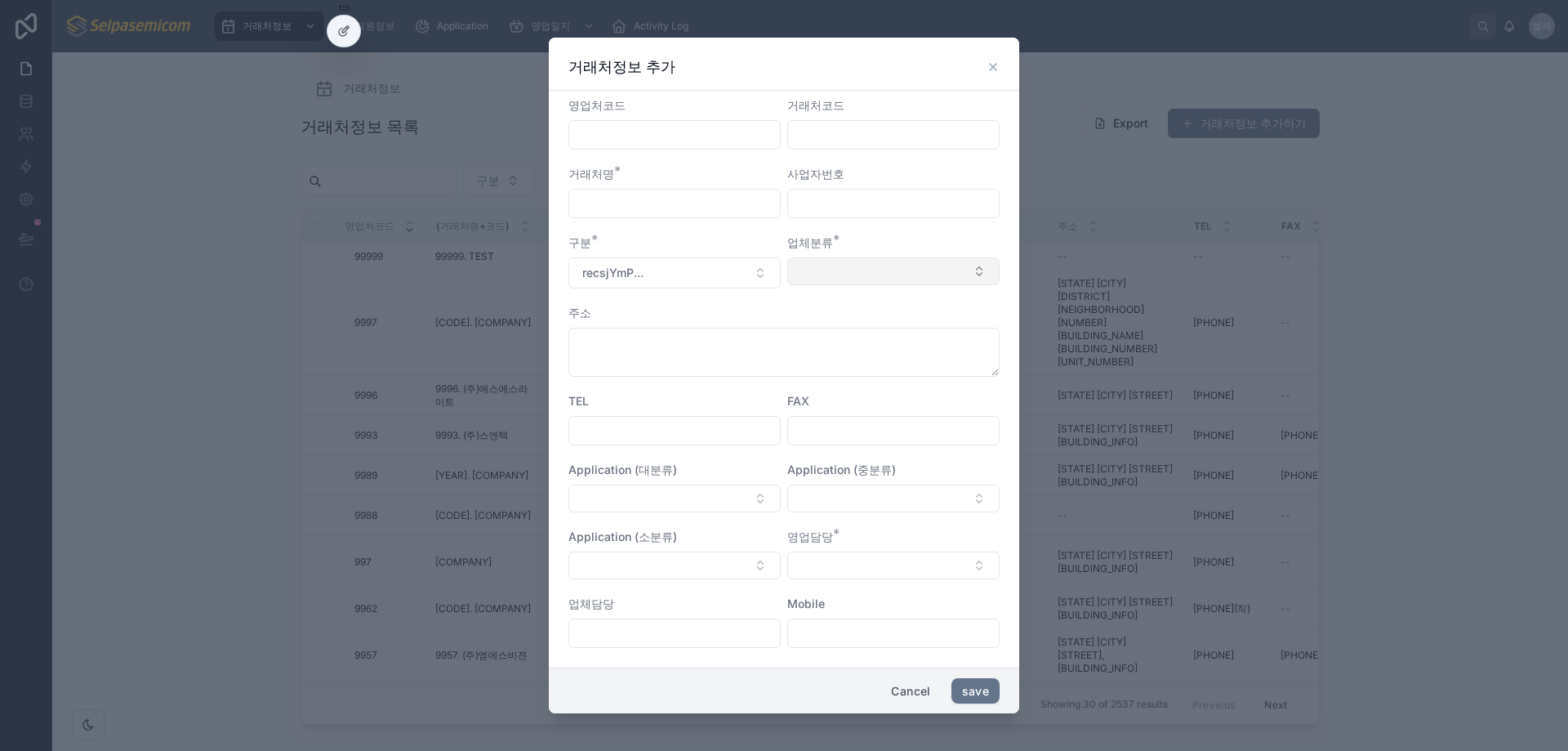 click at bounding box center [893, 271] 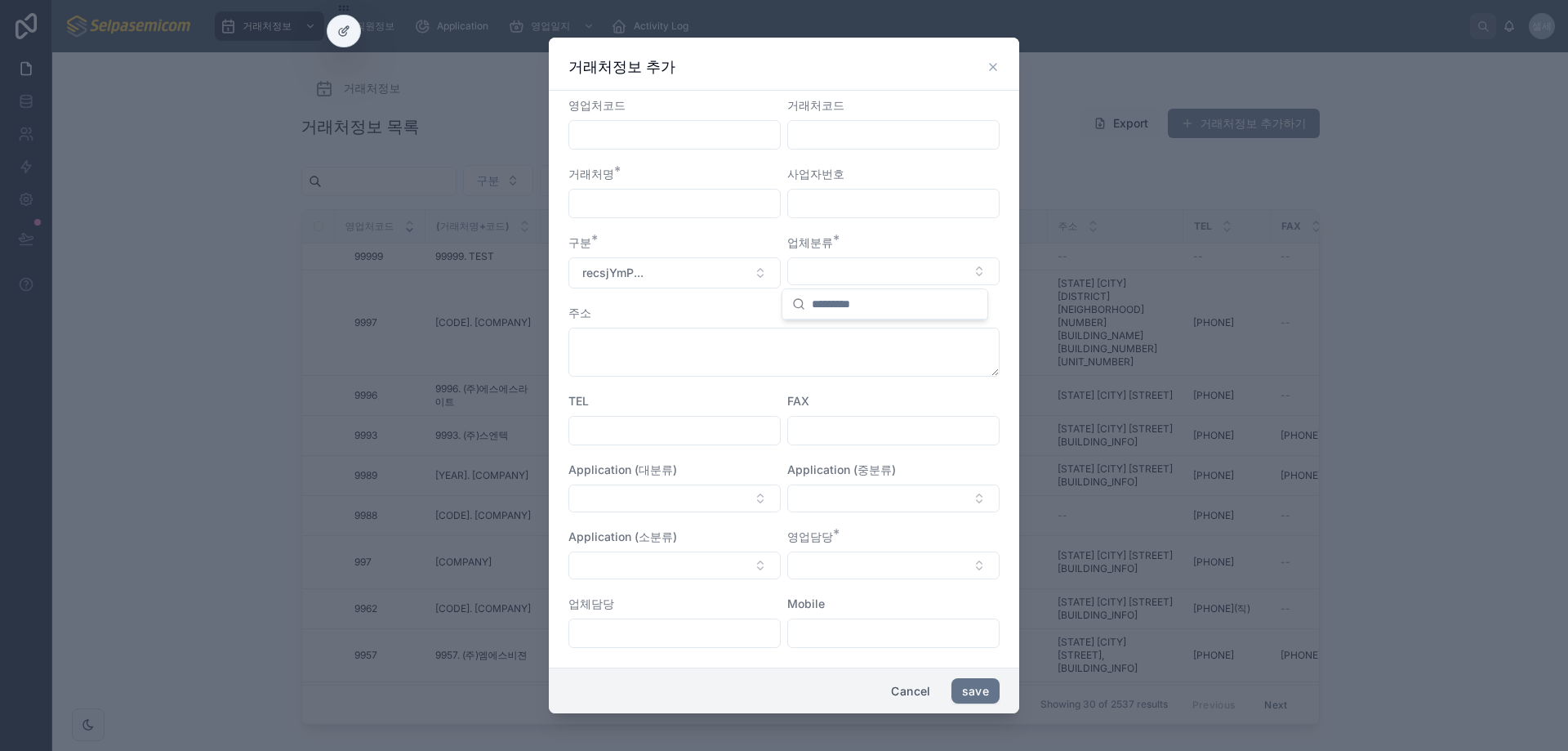 click 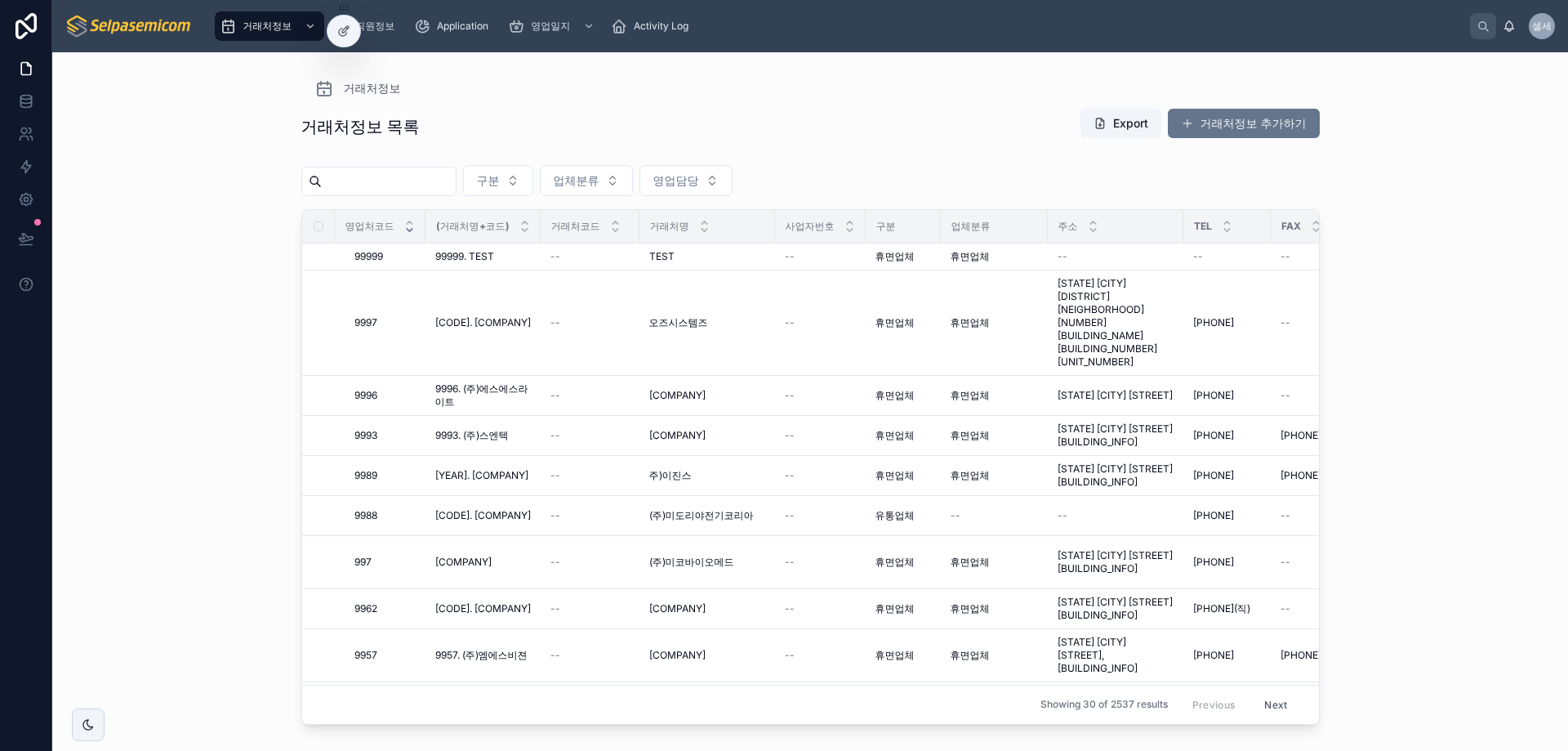 click on "거래처정보 목록 Export 거래처정보 추가하기" at bounding box center (810, 127) 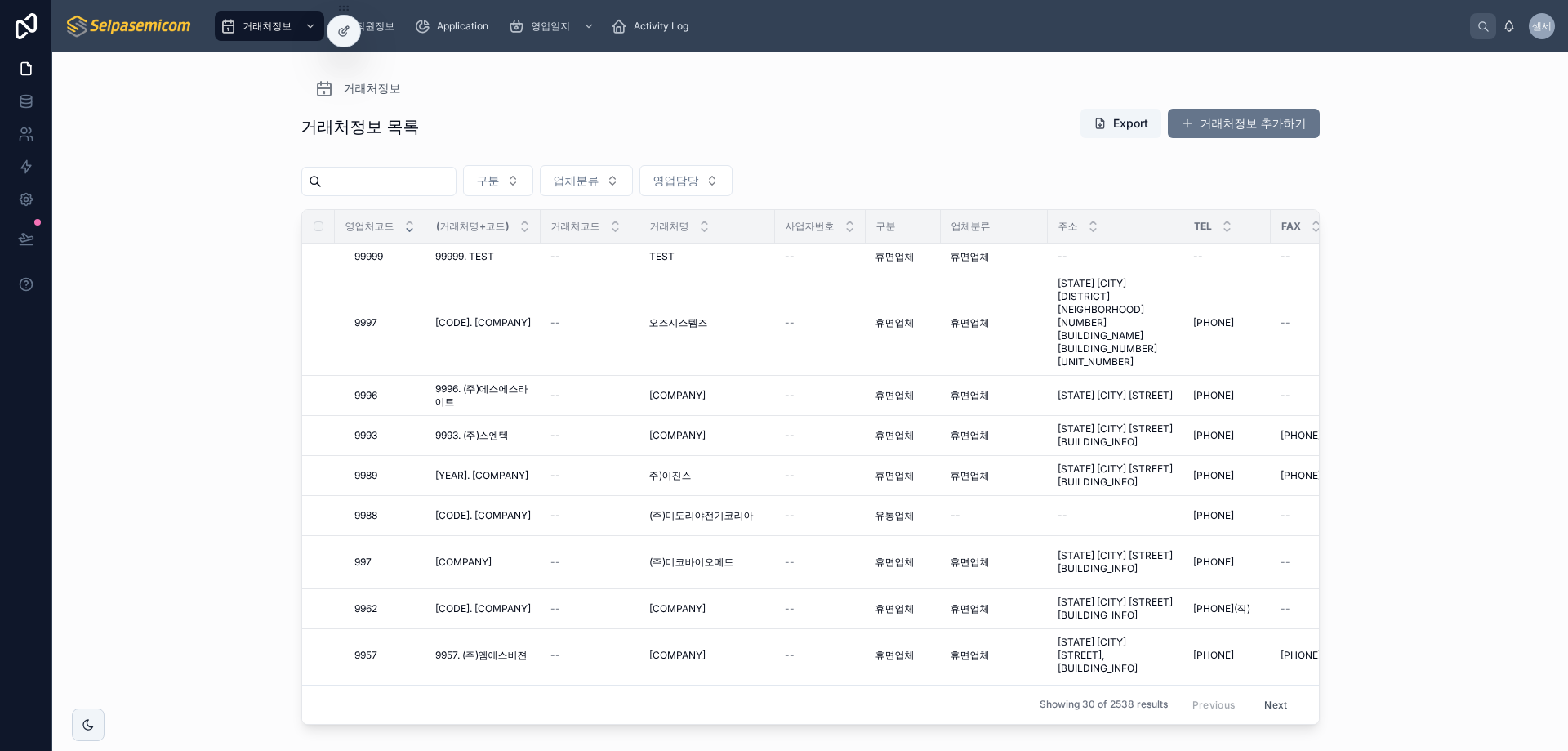 drag, startPoint x: 934, startPoint y: 141, endPoint x: 941, endPoint y: 133, distance: 10.6301458 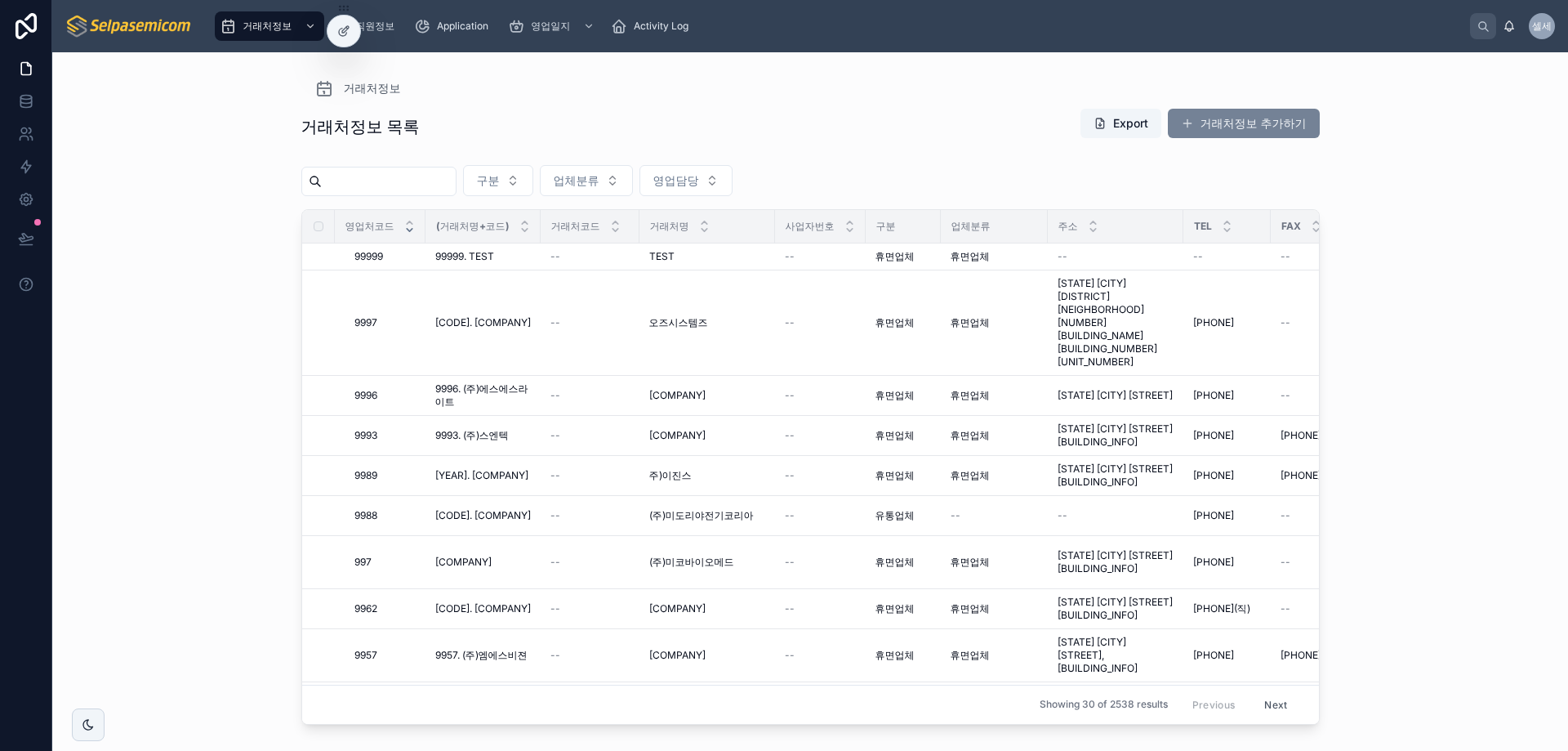 click on "거래처정보 추가하기" at bounding box center (1244, 123) 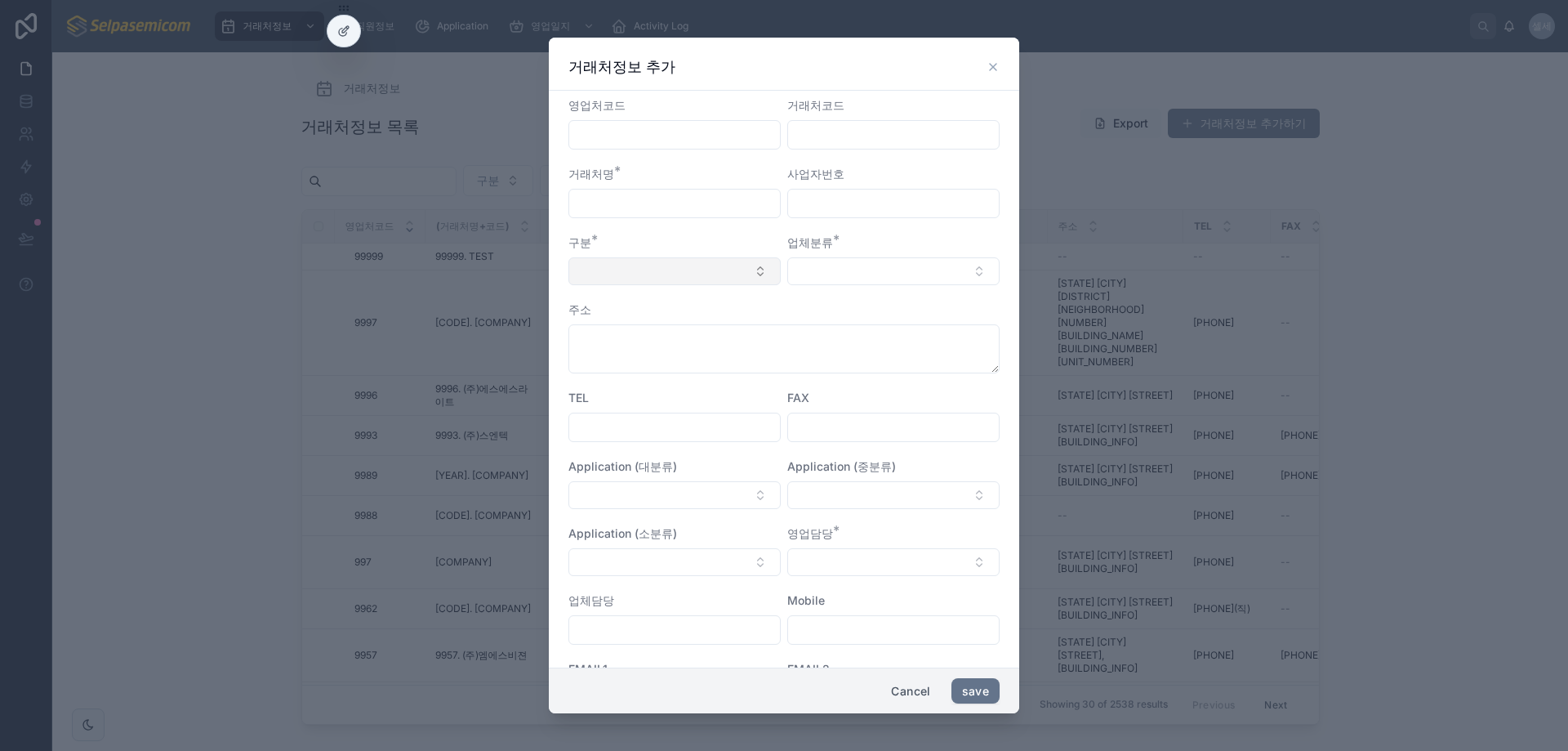 click at bounding box center [675, 271] 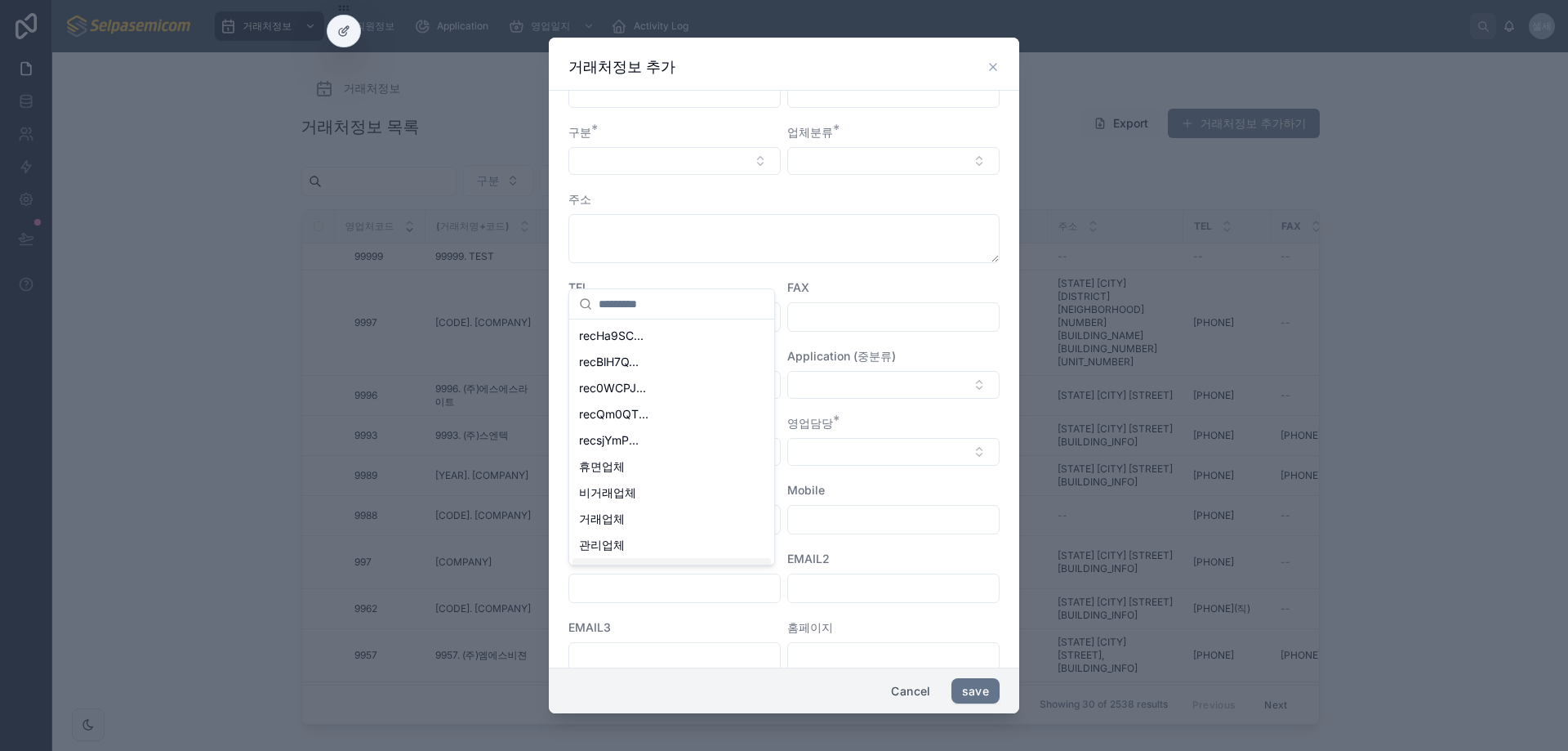 scroll, scrollTop: 0, scrollLeft: 0, axis: both 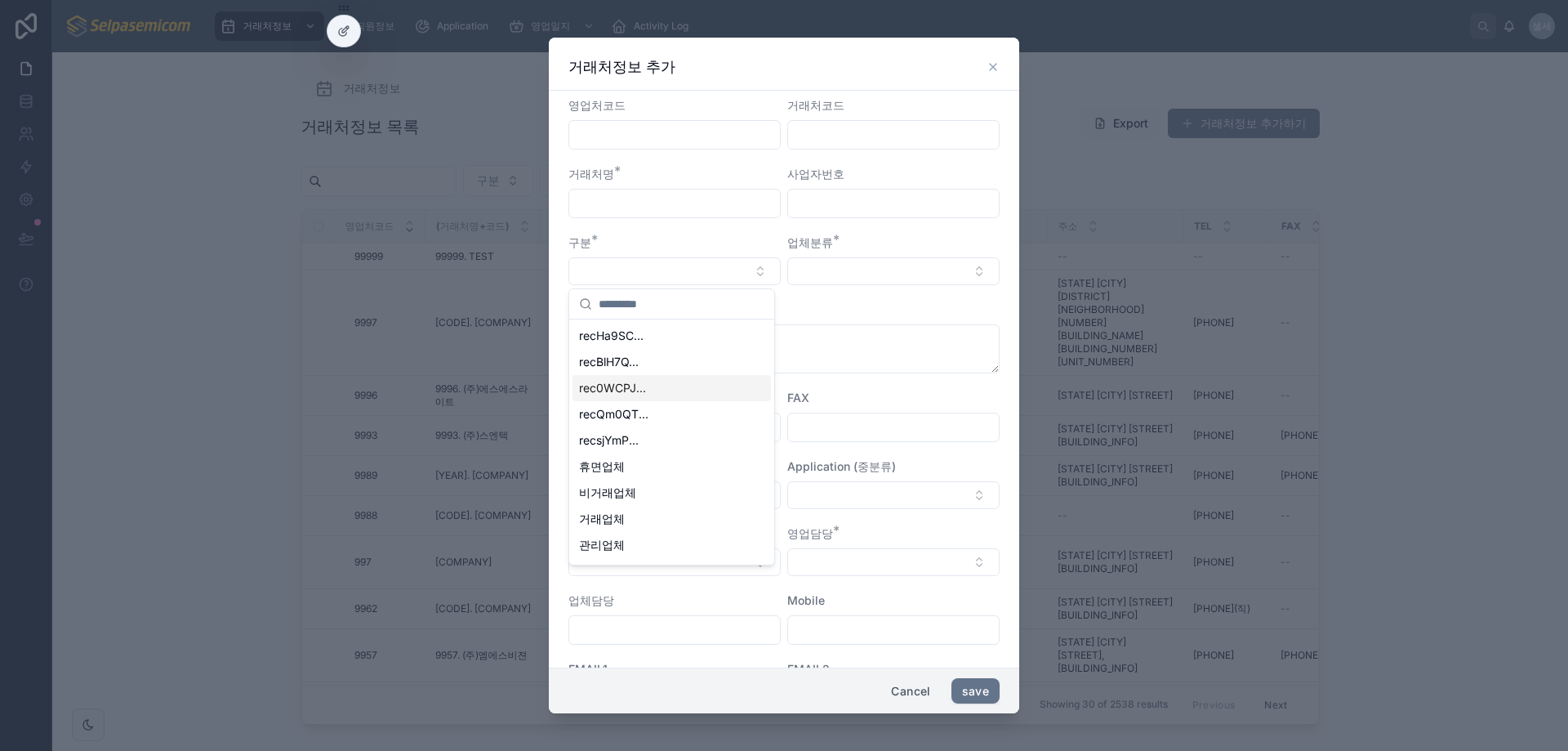 drag, startPoint x: 988, startPoint y: 69, endPoint x: 1102, endPoint y: 8, distance: 129.29424 